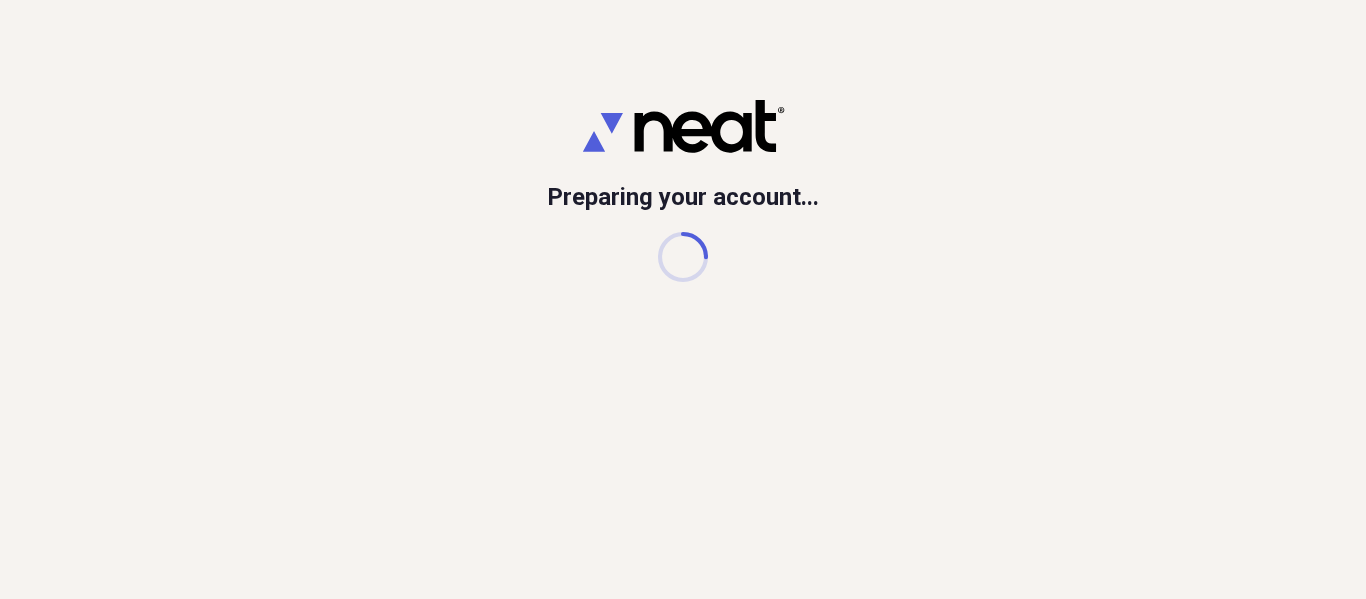 scroll, scrollTop: 0, scrollLeft: 0, axis: both 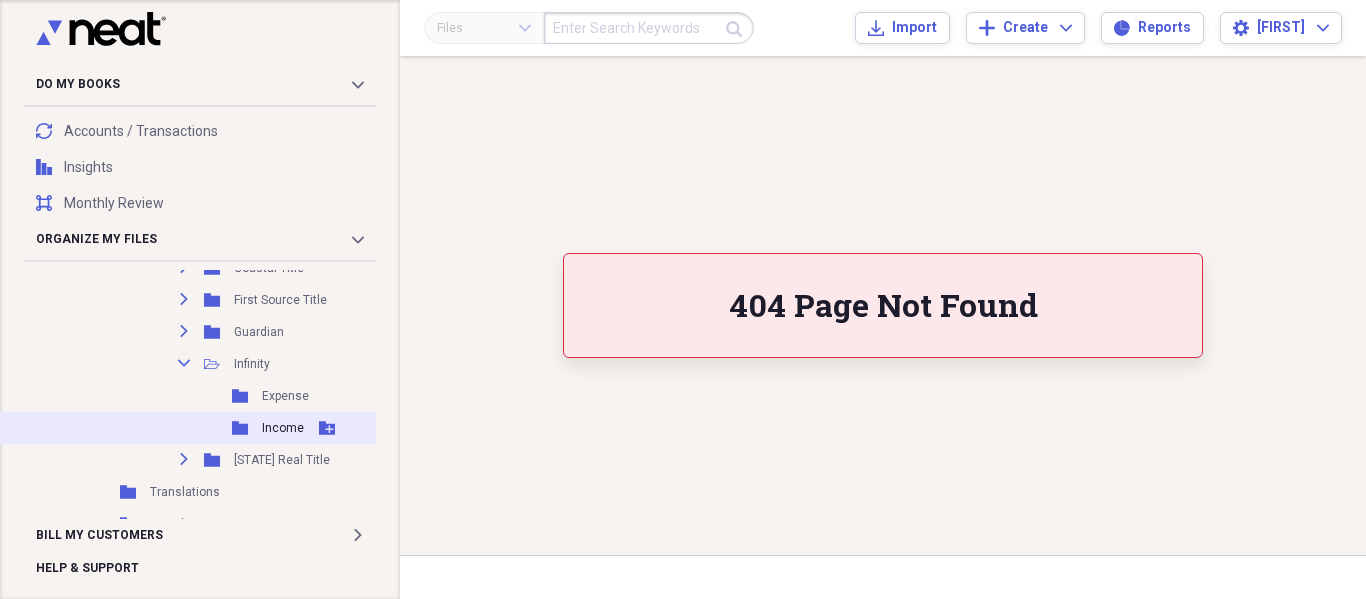 click on "Income" at bounding box center (283, 428) 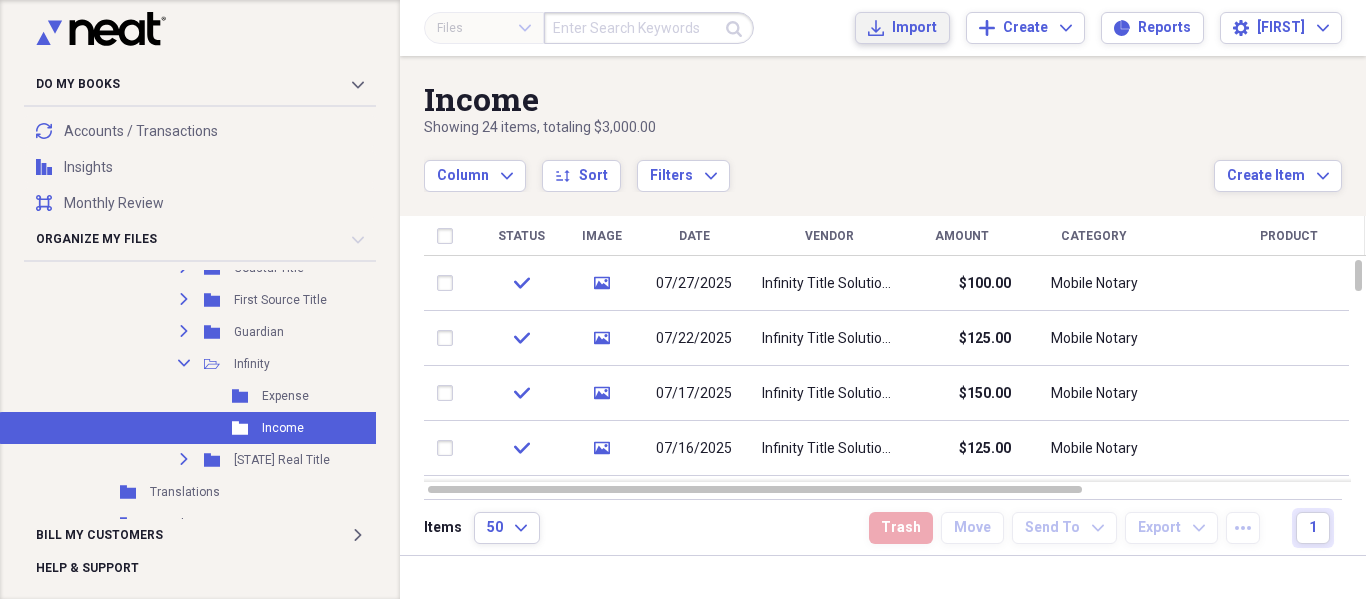 click on "Import" at bounding box center (914, 28) 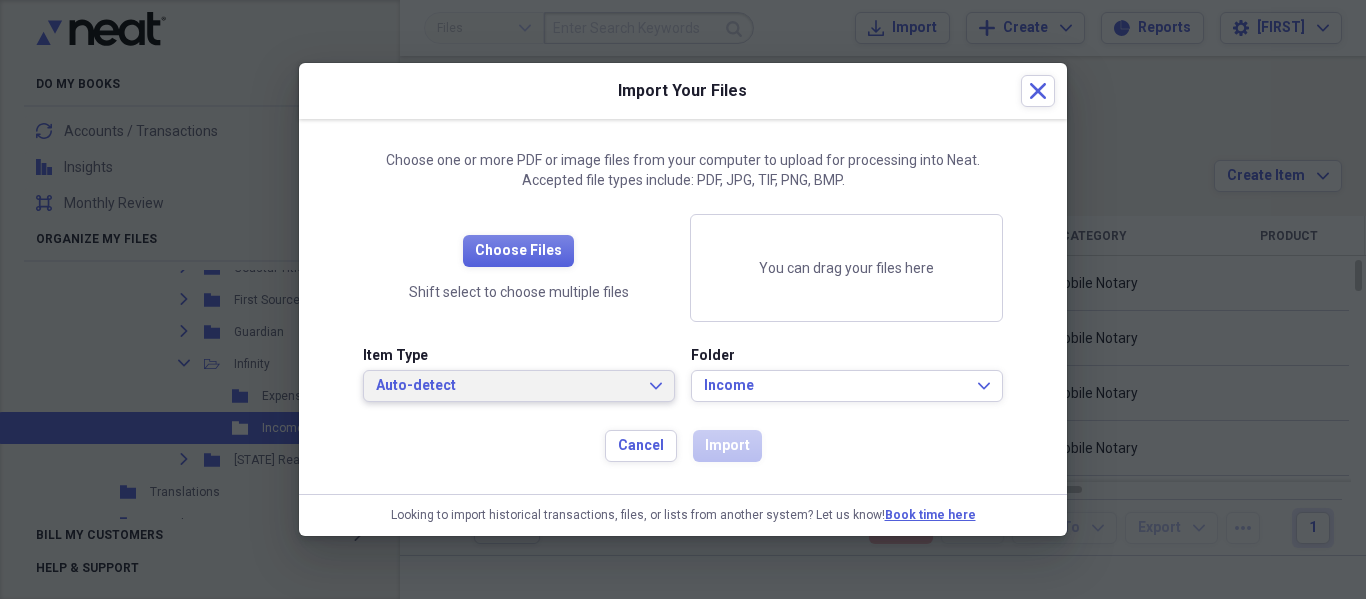 click on "Expand" 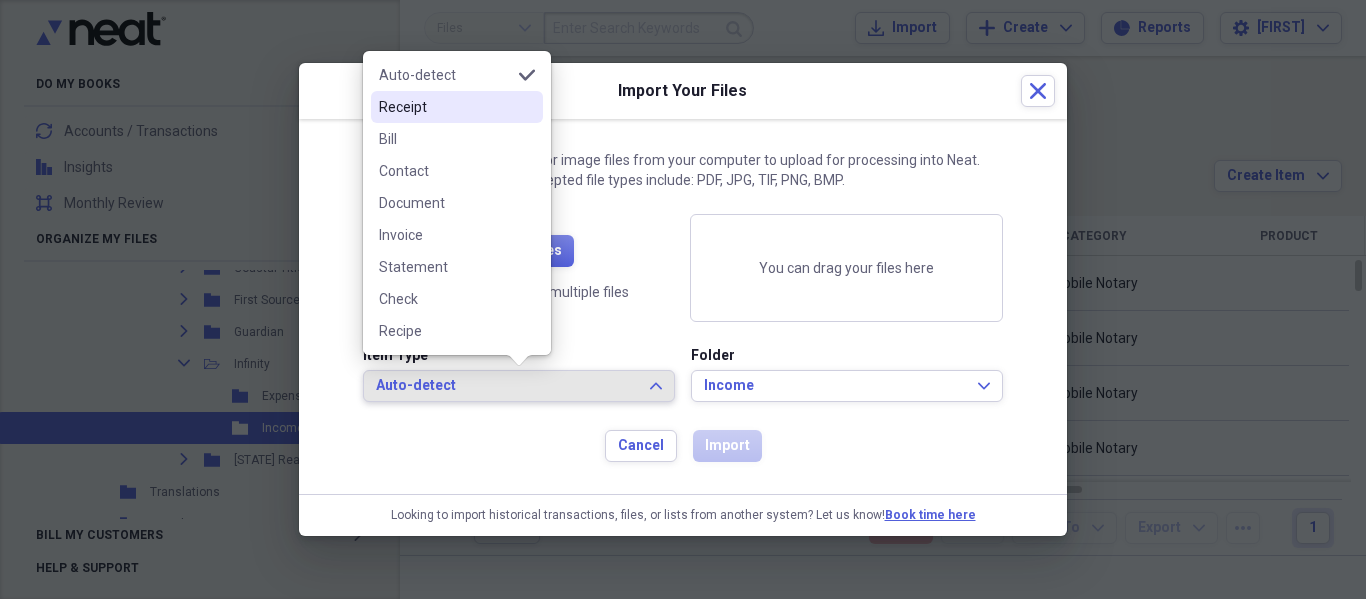 click on "Receipt" at bounding box center (445, 107) 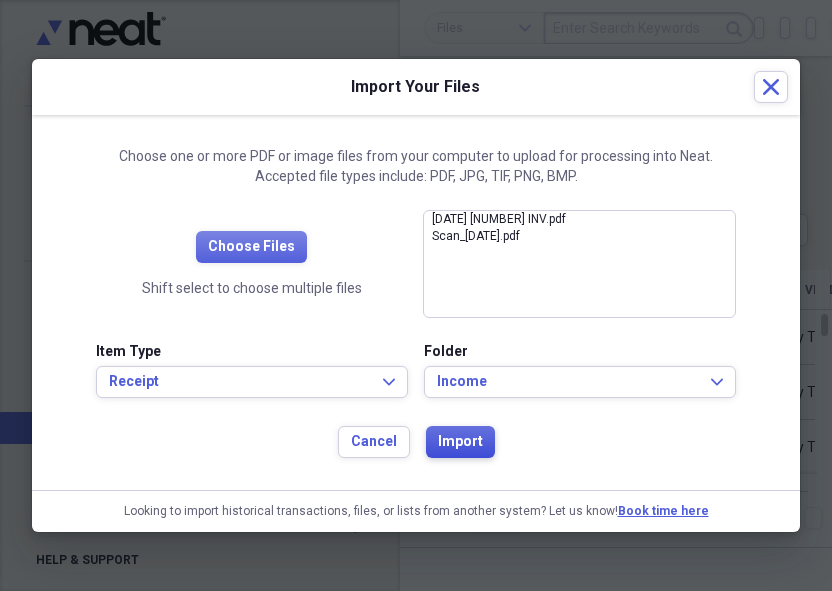 click on "Import" at bounding box center [460, 442] 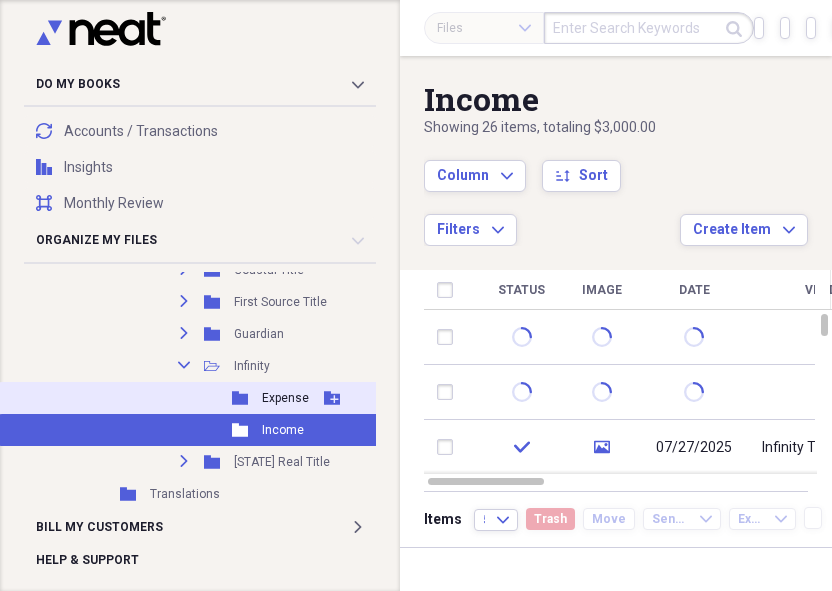 click on "Expense" at bounding box center [285, 398] 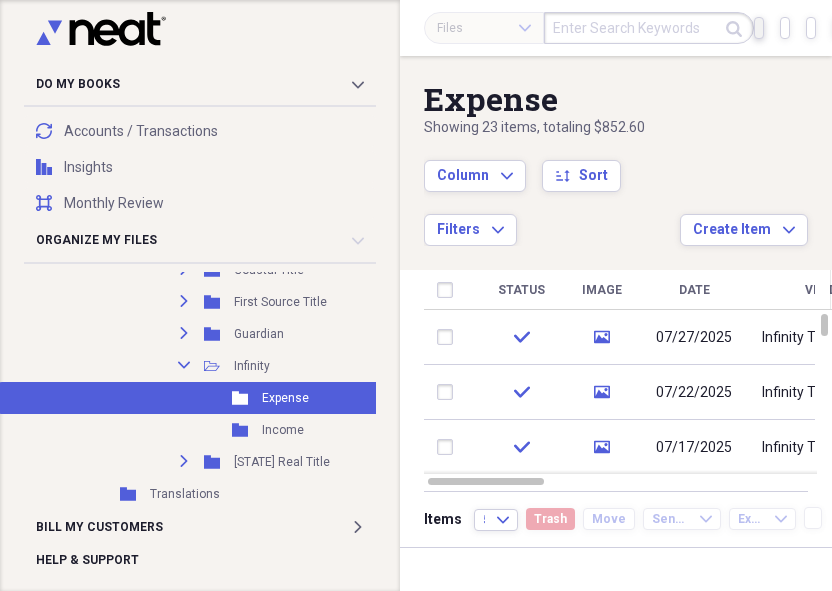 click on "Import" 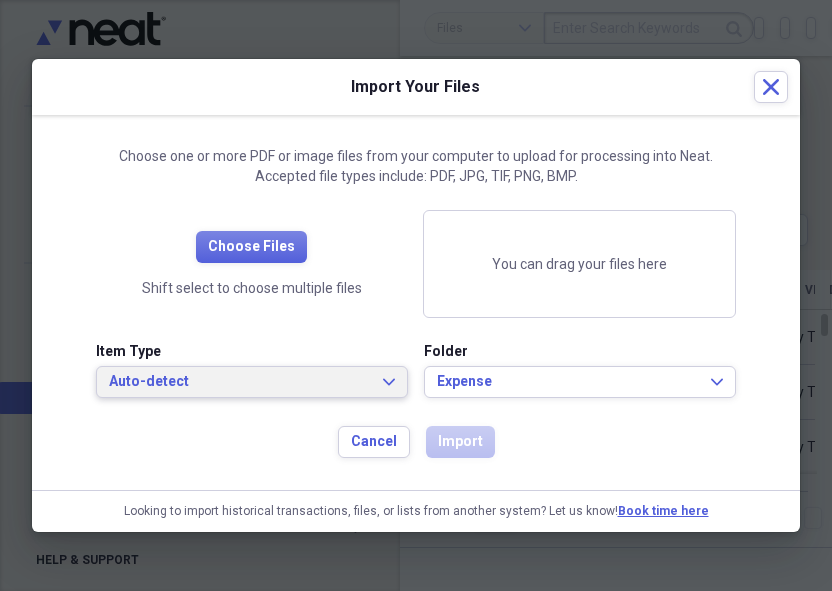 click on "Expand" 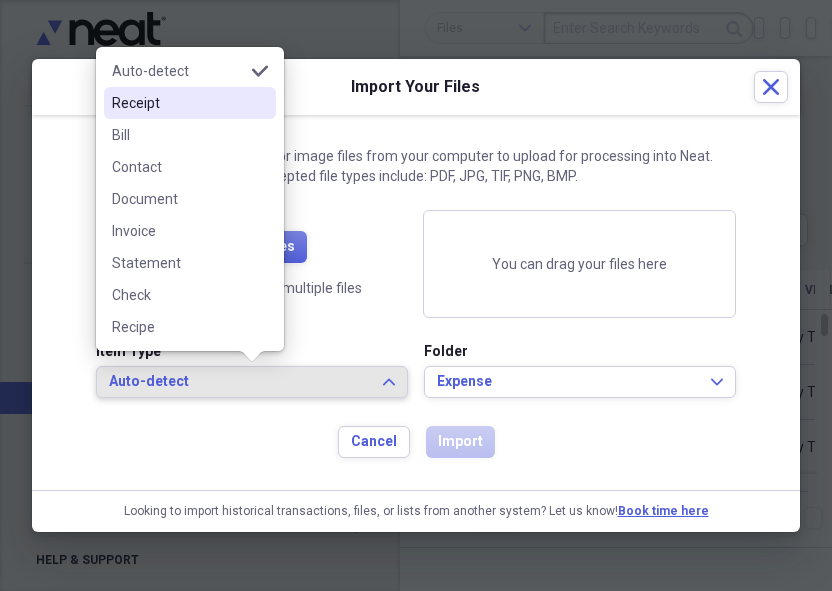 click on "Receipt" at bounding box center (178, 103) 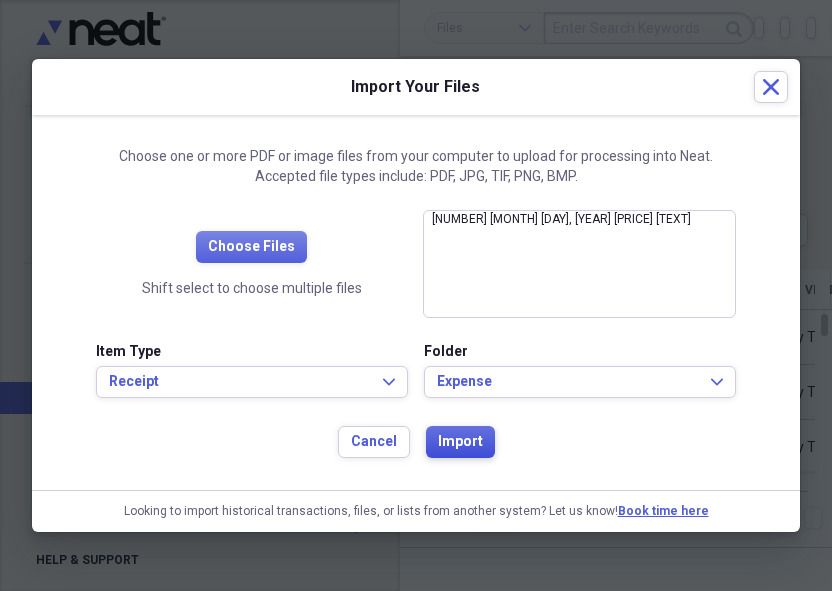 click on "Import" at bounding box center (460, 442) 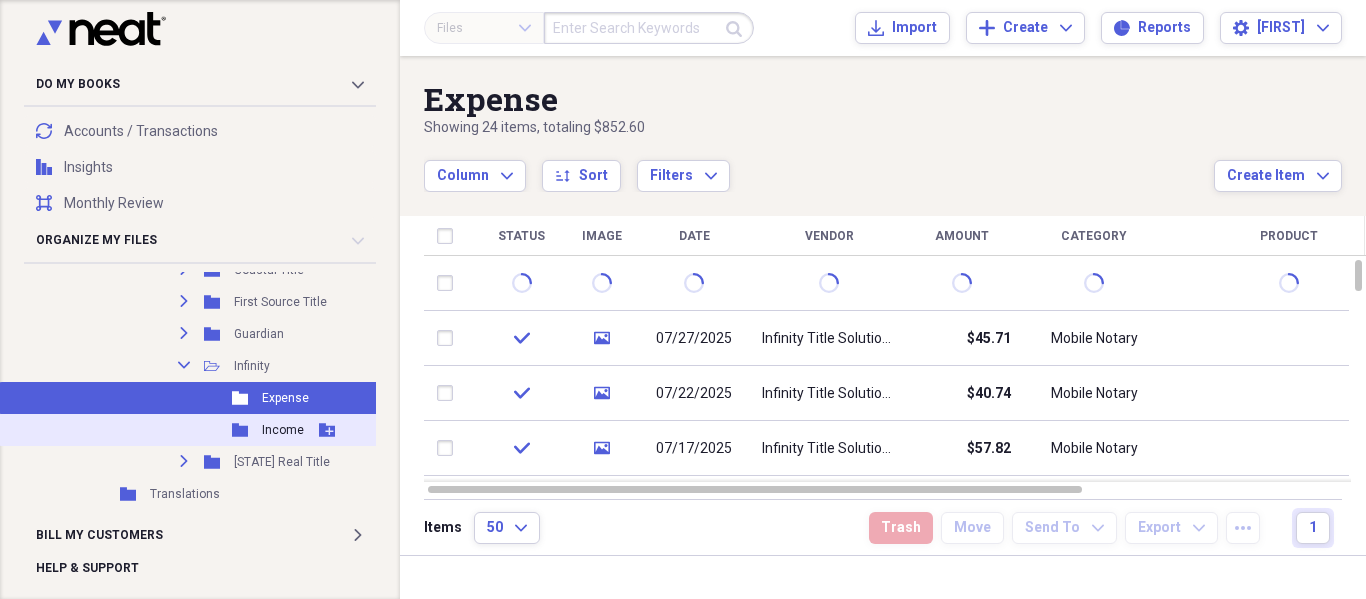 click on "Folder Income Add Folder" at bounding box center (215, 430) 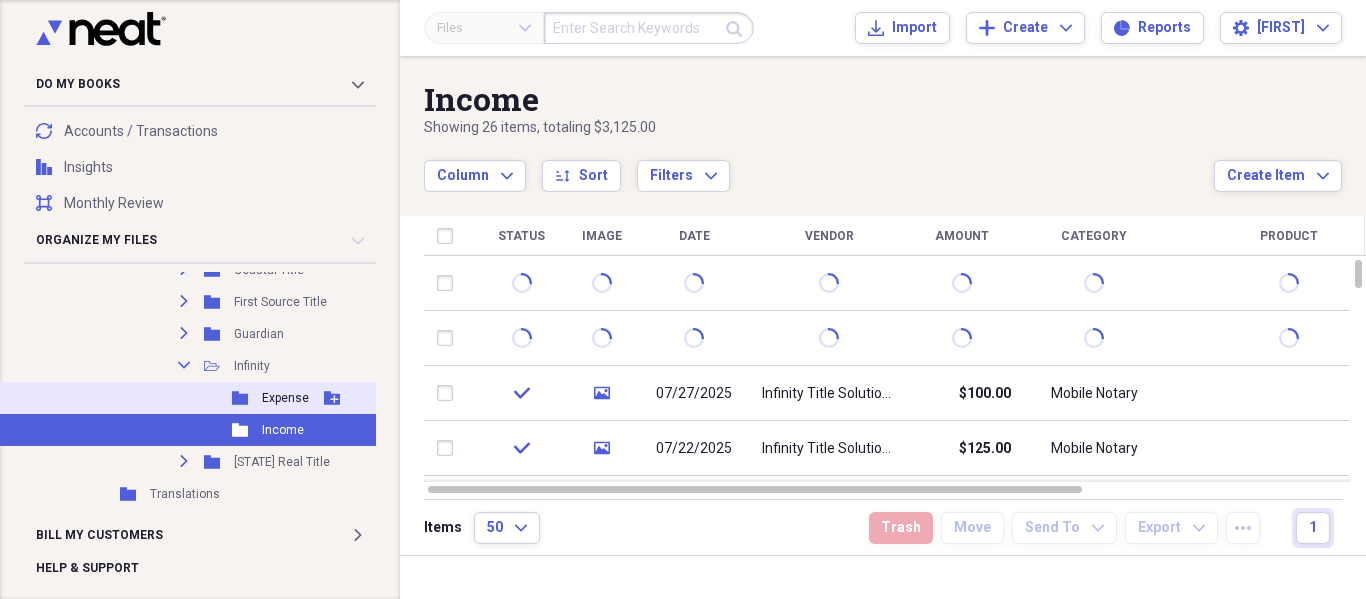 click on "Expense" at bounding box center [285, 398] 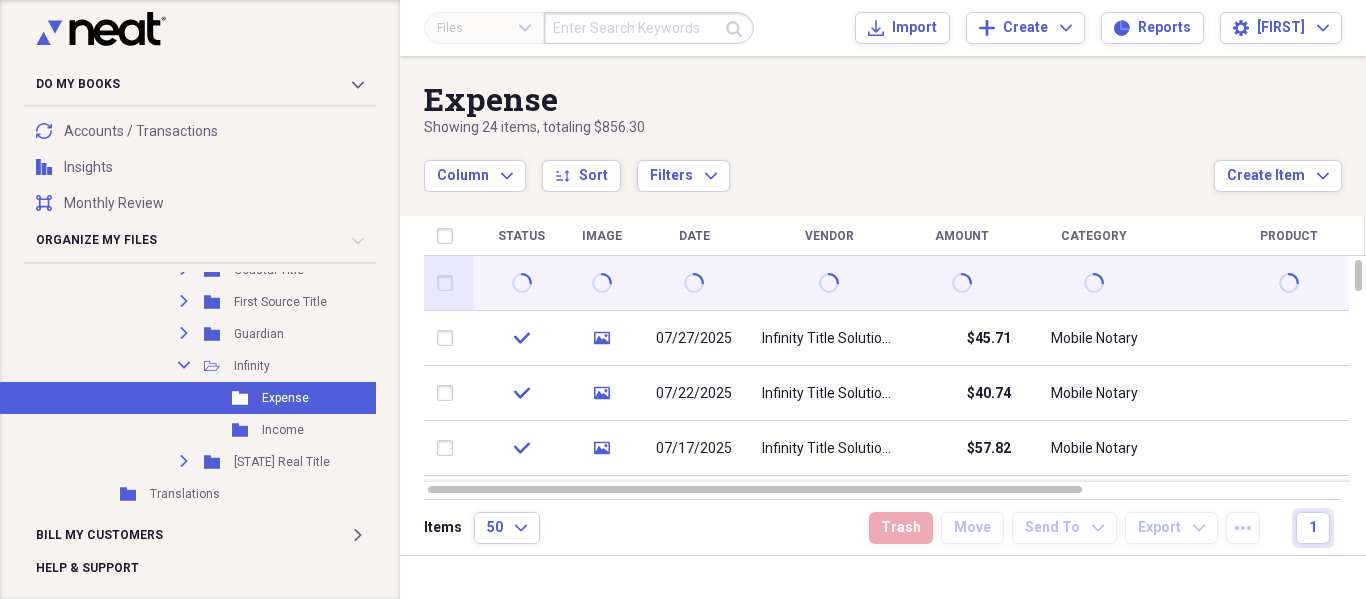 click at bounding box center (694, 283) 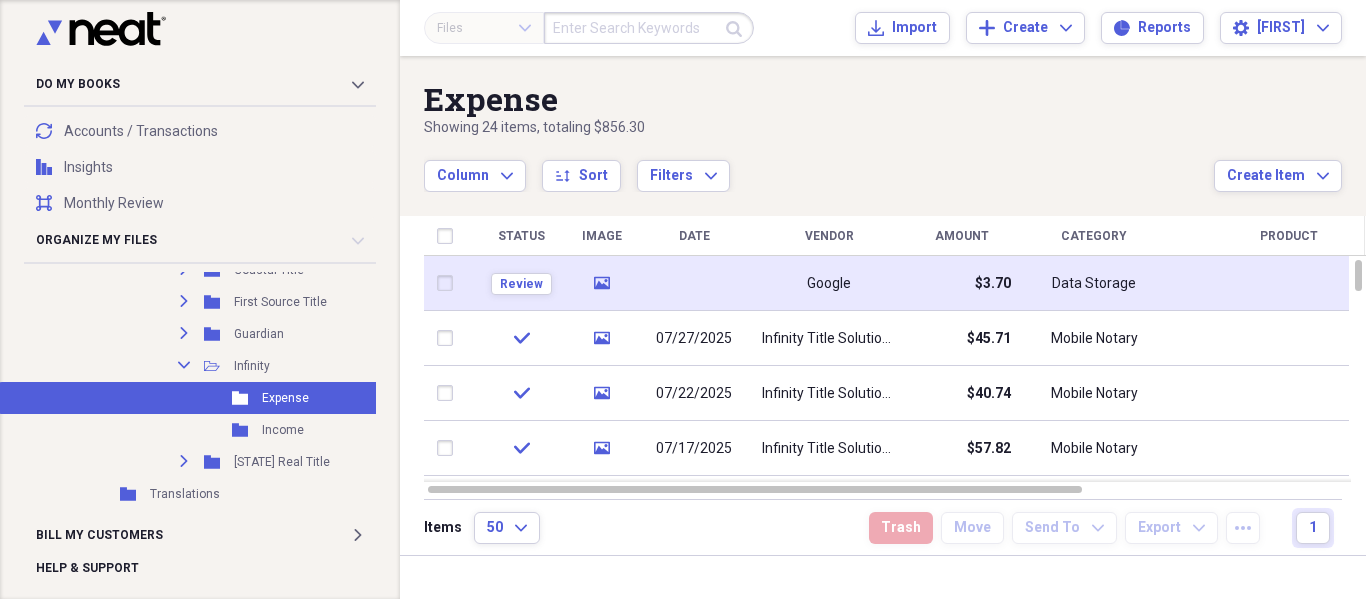click at bounding box center (694, 283) 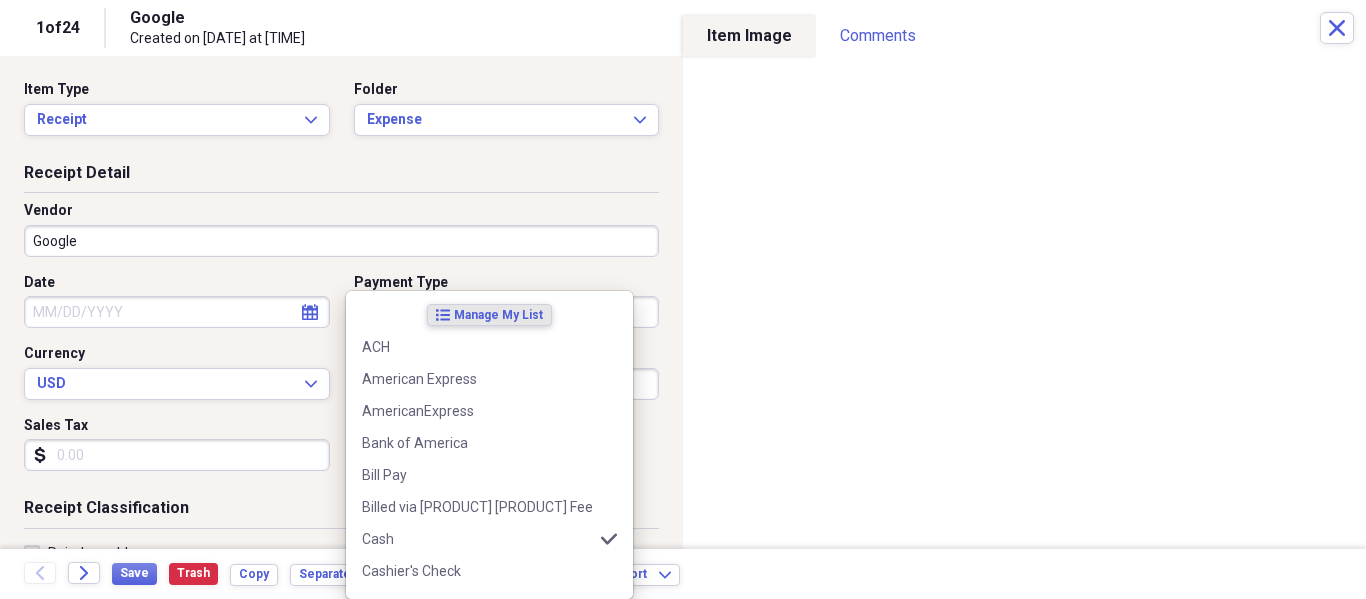 click on "Collapse transactions Accounts / Transactions insights Insights reconciliation Monthly Review Organize My Files 2 Collapse Unfiled Needs Review 2 Unfiled All Files Unfiled Unfiled Unfiled Saved Reports Collapse My Cabinet My Cabinet Add Folder Collapse Open Folder Banking - Credit Scores Add Folder Collapse Open Folder GG Add Folder Folder Huntington Add Folder Folder PNC Add Folder Collapse Open Folder Paley Add Folder Folder 5/3 Add Folder Folder AmEx Add Folder Folder Bank of America Add Folder Folder Chase - J.P. Morgan Add Folder Folder Citizens Add Folder Folder Credit Scores Add Folder Folder Discover Add Folder Folder Huntington Add Folder Folder Key Add Folder Folder Northwest Bank Add Folder Expand Folder PNC Add Folder Folder Wells Fargo Add Folder Expand Folder Election Official Add Folder Expand Folder Health Add Folder Expand Folder Insurance Add Folder Expand Folder Job Search Add Folder Expand Folder Legal Add Folder Expand Folder Music Projects Add Folder Expand Folder Nerek Group" at bounding box center (683, 299) 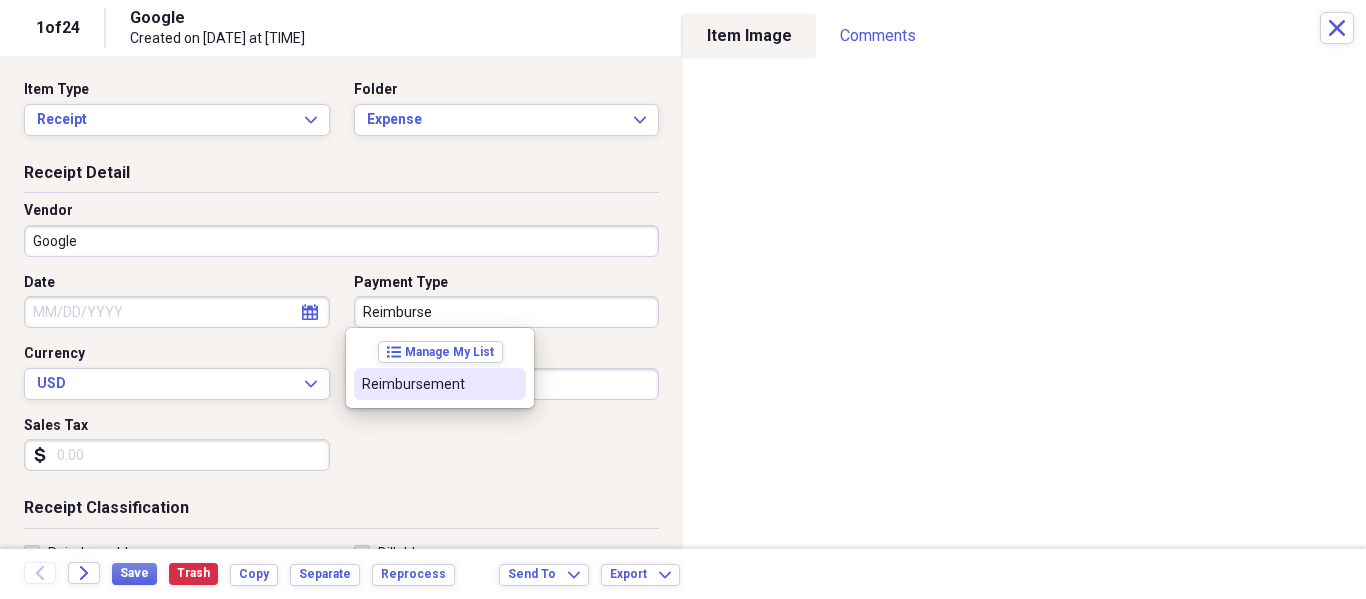 click on "Reimbursement" at bounding box center (440, 384) 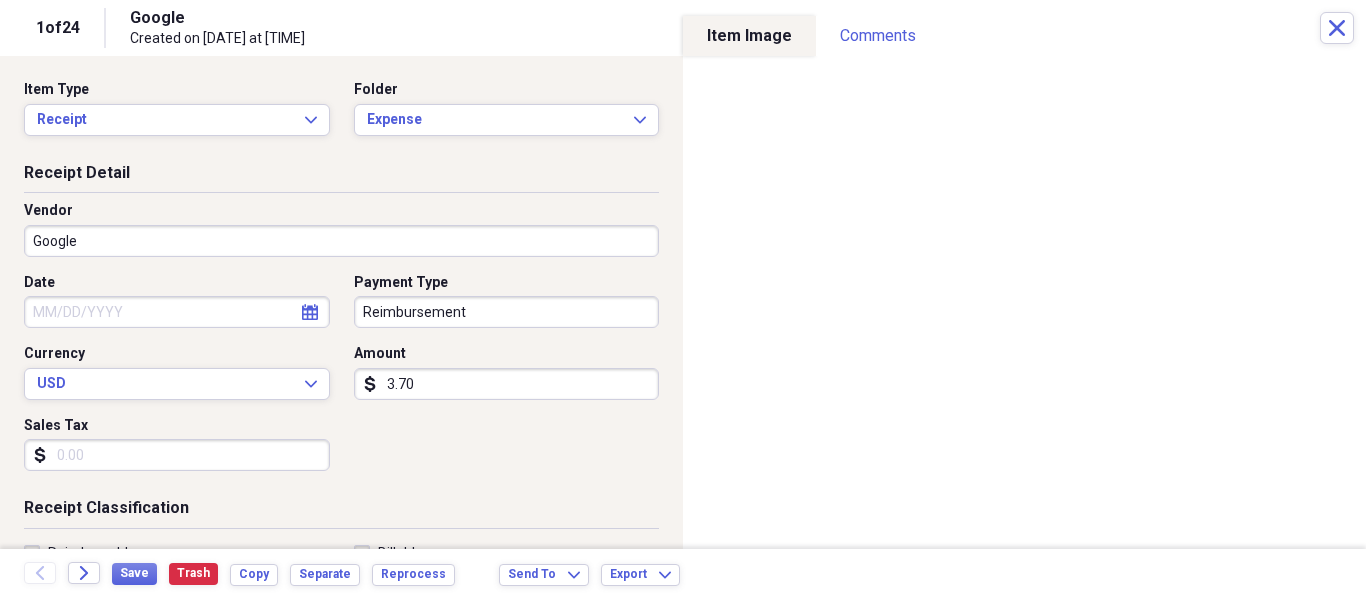 click on "3.70" at bounding box center (507, 384) 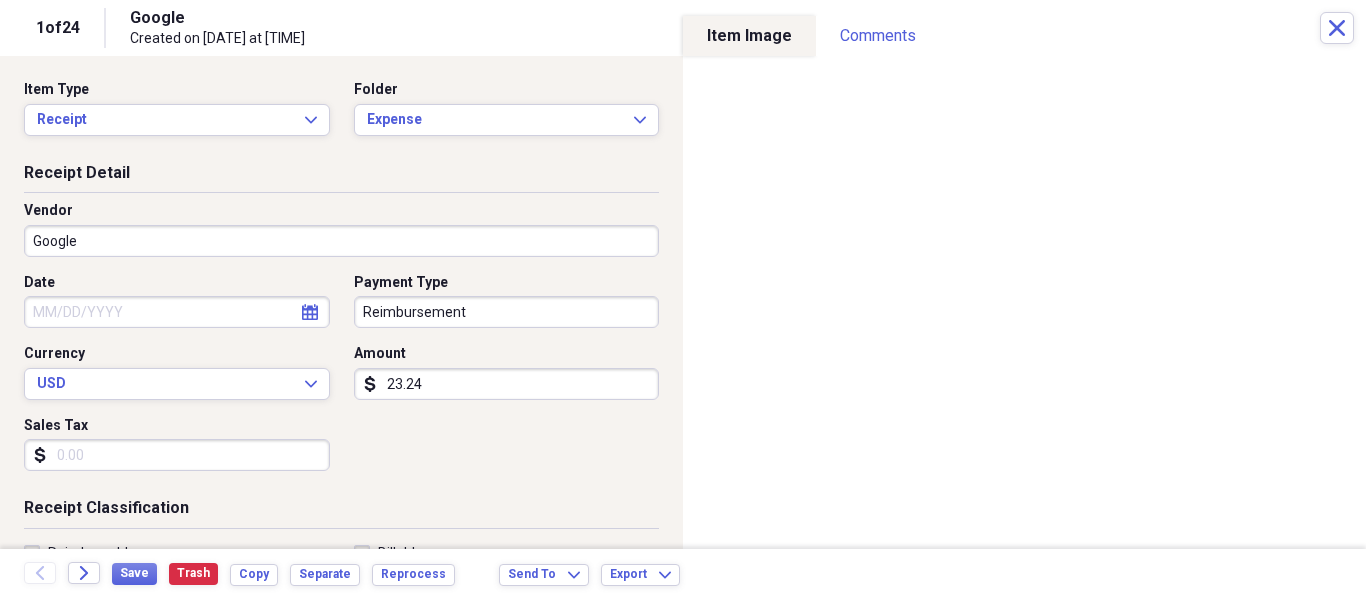 type on "23.24" 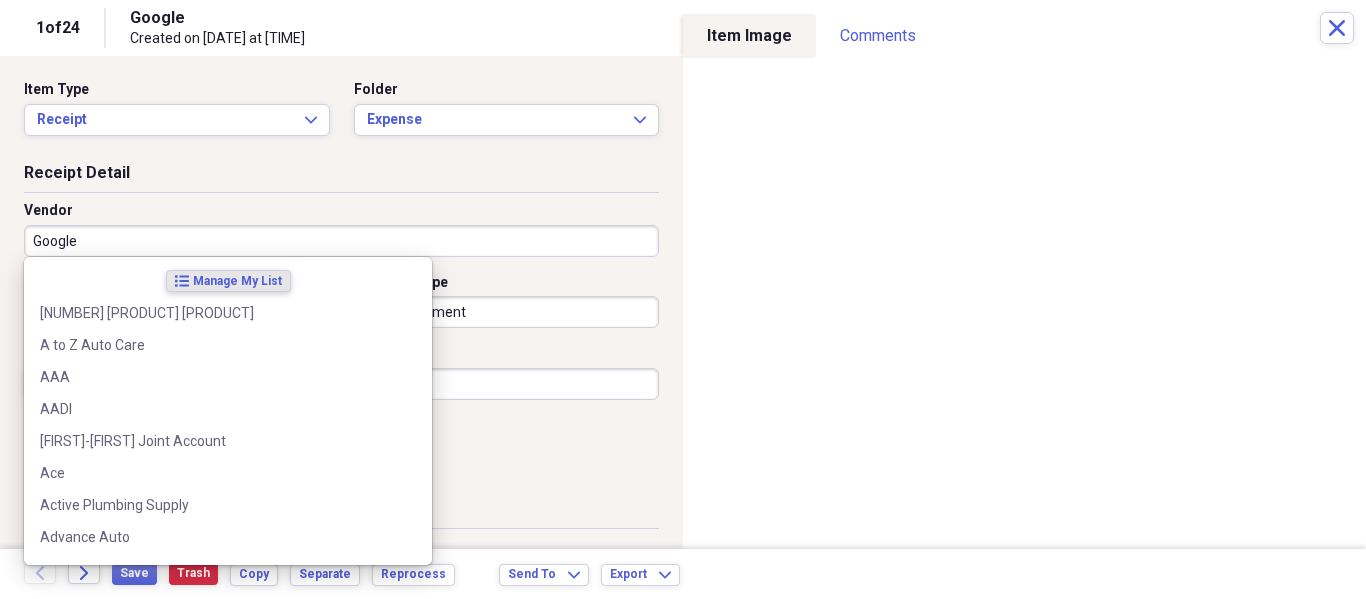 click on "Google" at bounding box center [341, 241] 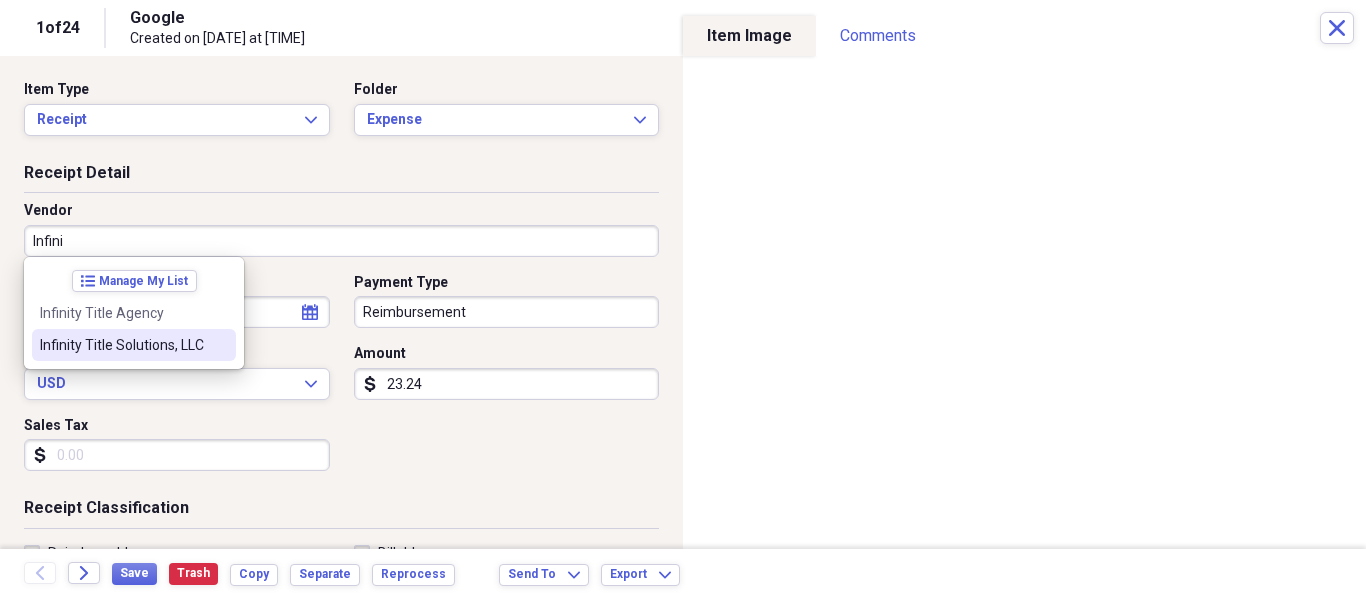 click on "Infinity Title Solutions, LLC" at bounding box center [122, 345] 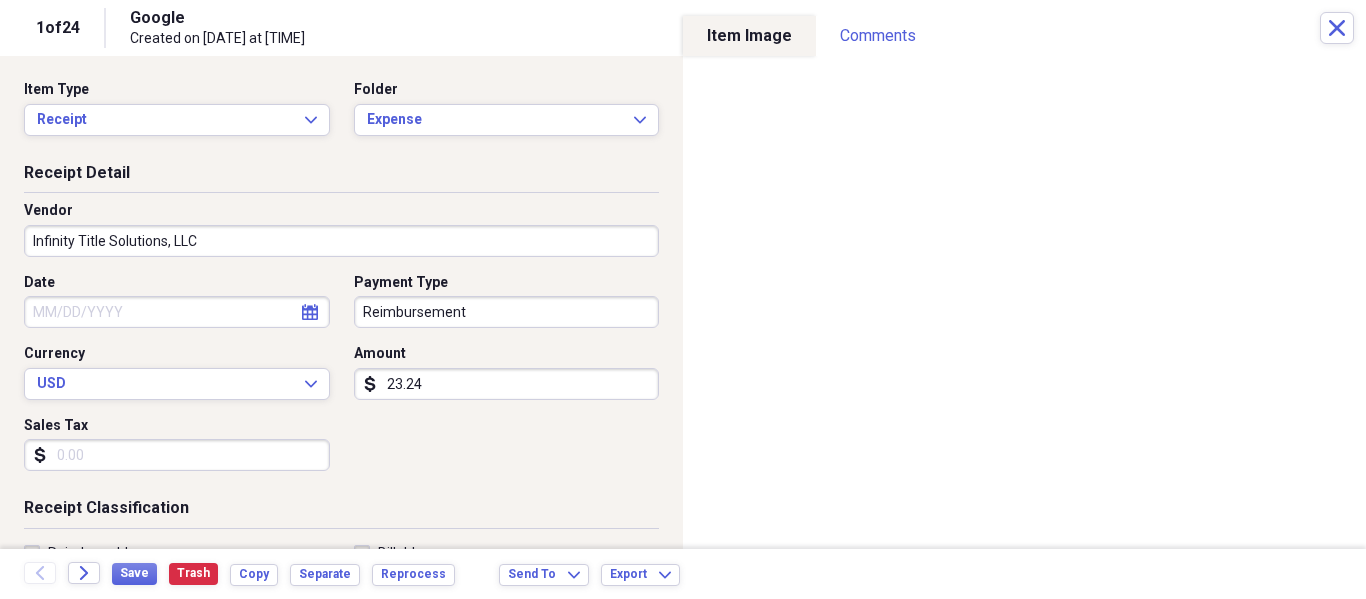 type on "Mobile Notary" 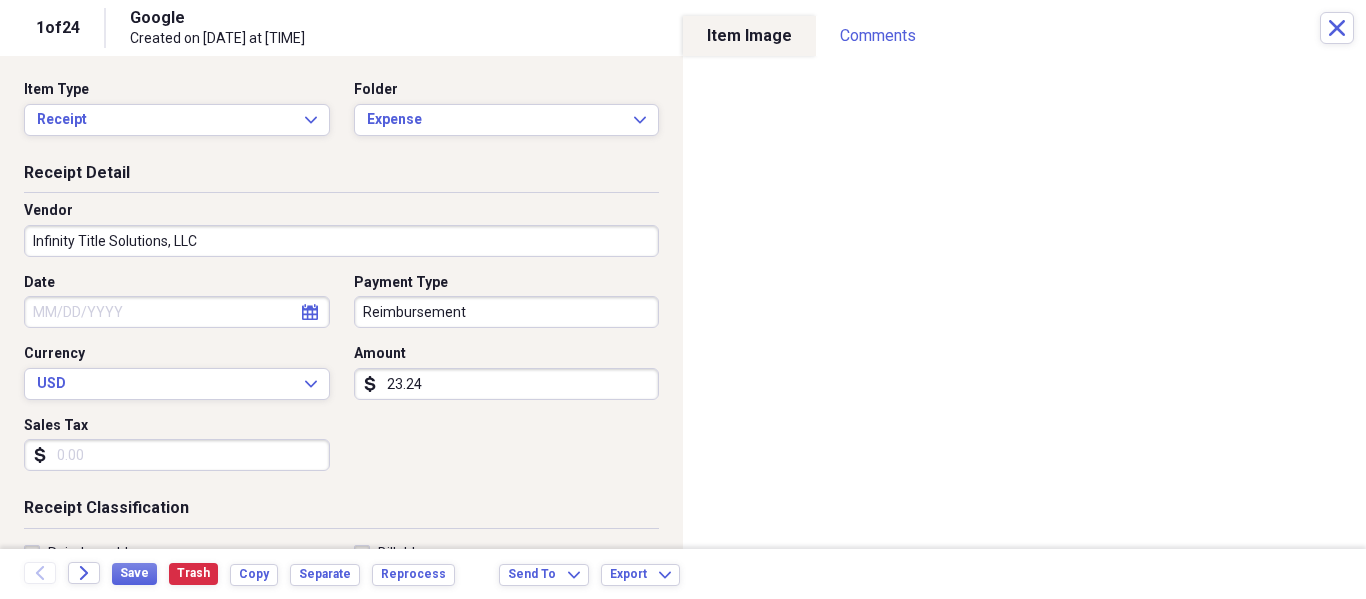 click on "calendar Calendar" at bounding box center [310, 312] 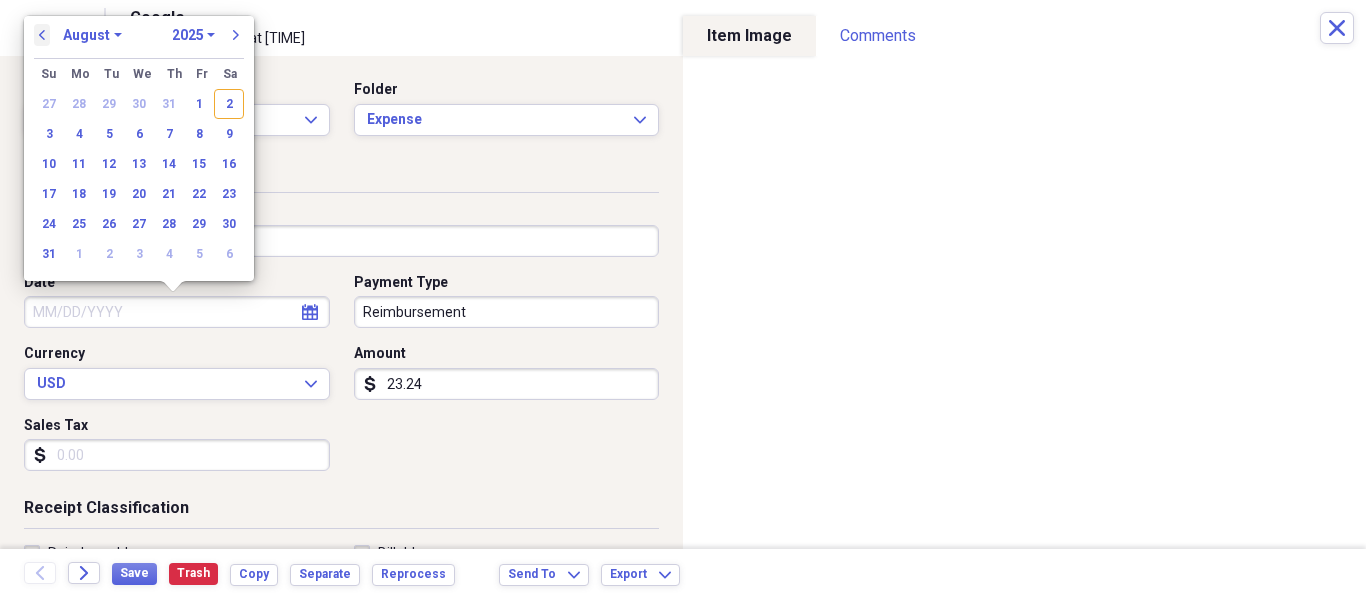 click on "previous" at bounding box center (42, 35) 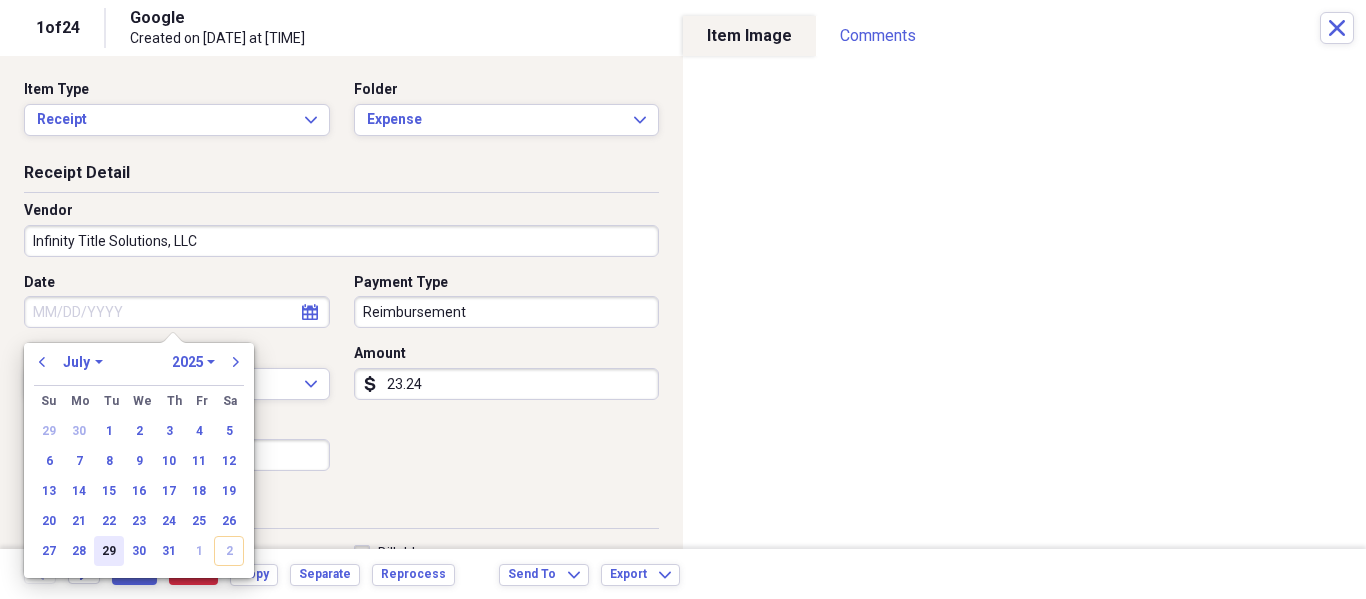 click on "29" at bounding box center [109, 551] 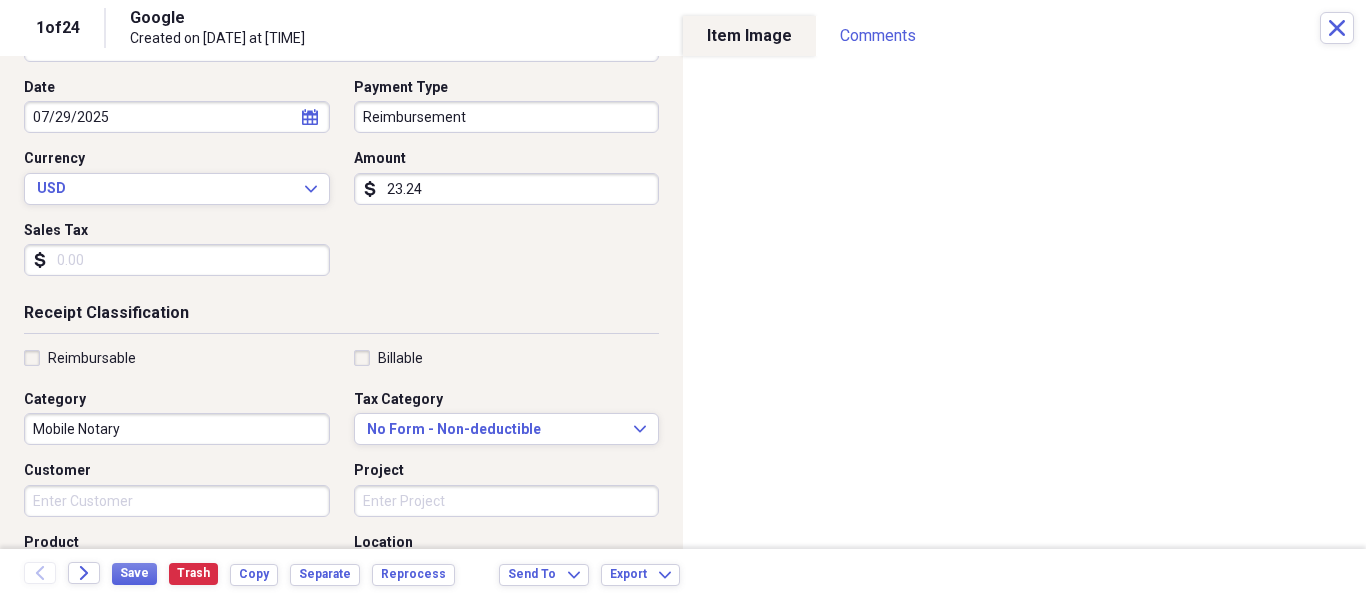 scroll, scrollTop: 228, scrollLeft: 0, axis: vertical 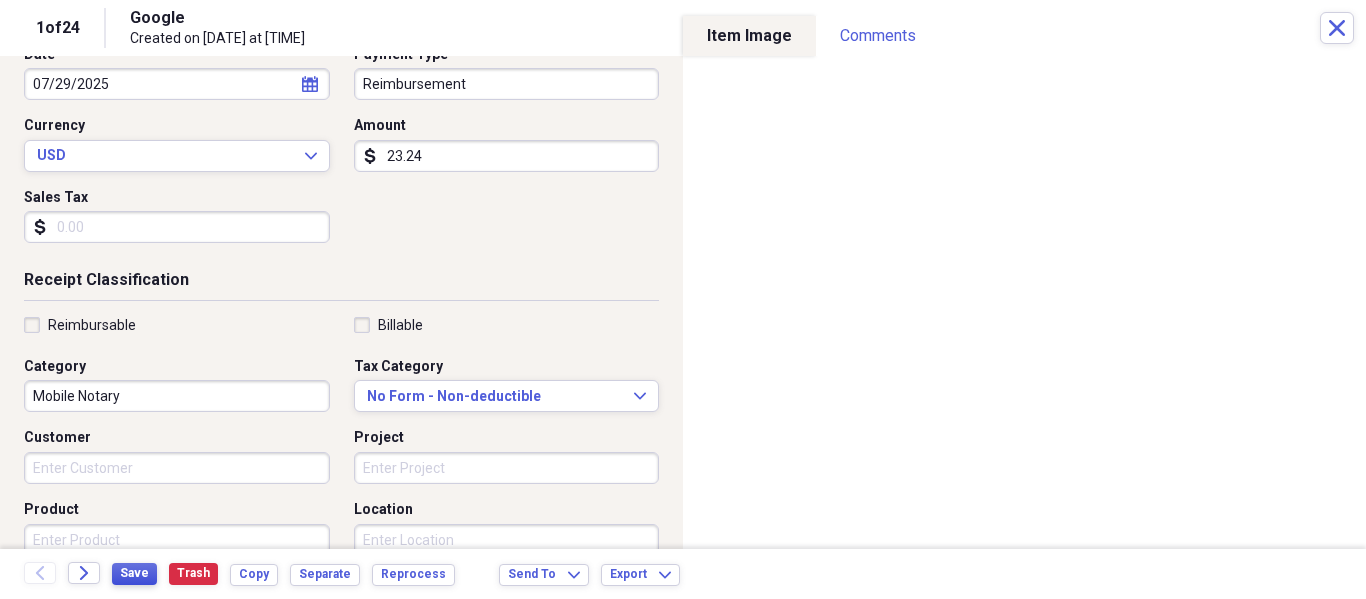 click on "Save" at bounding box center (134, 573) 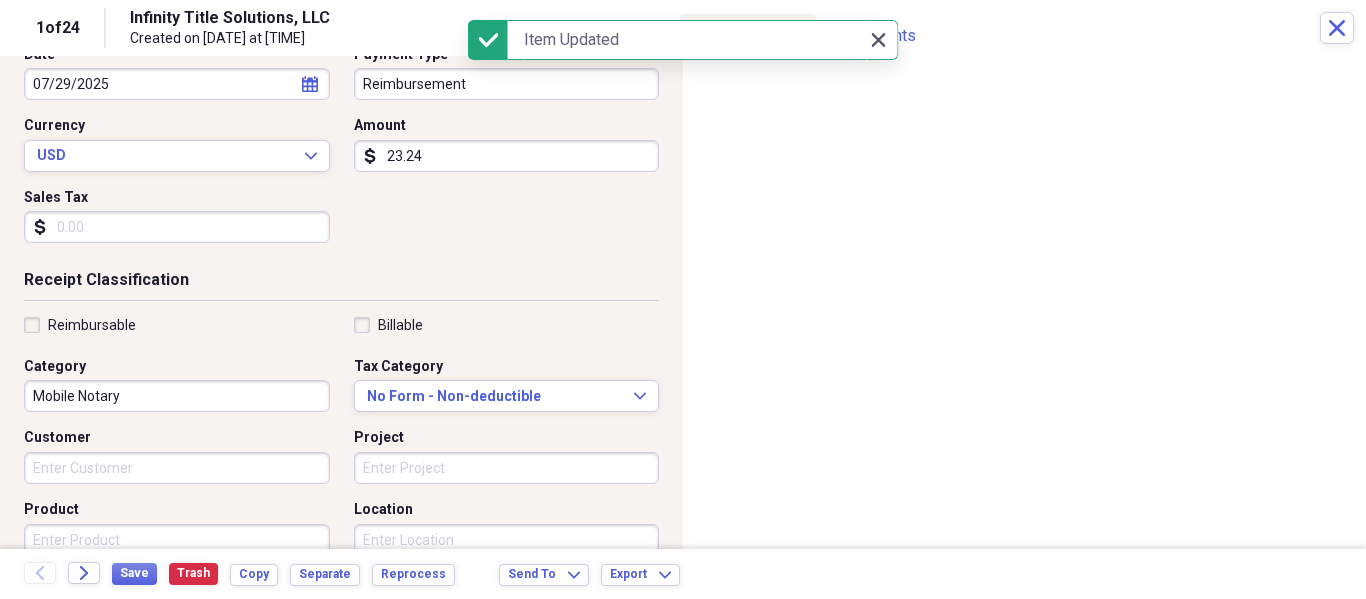 click on "Close" 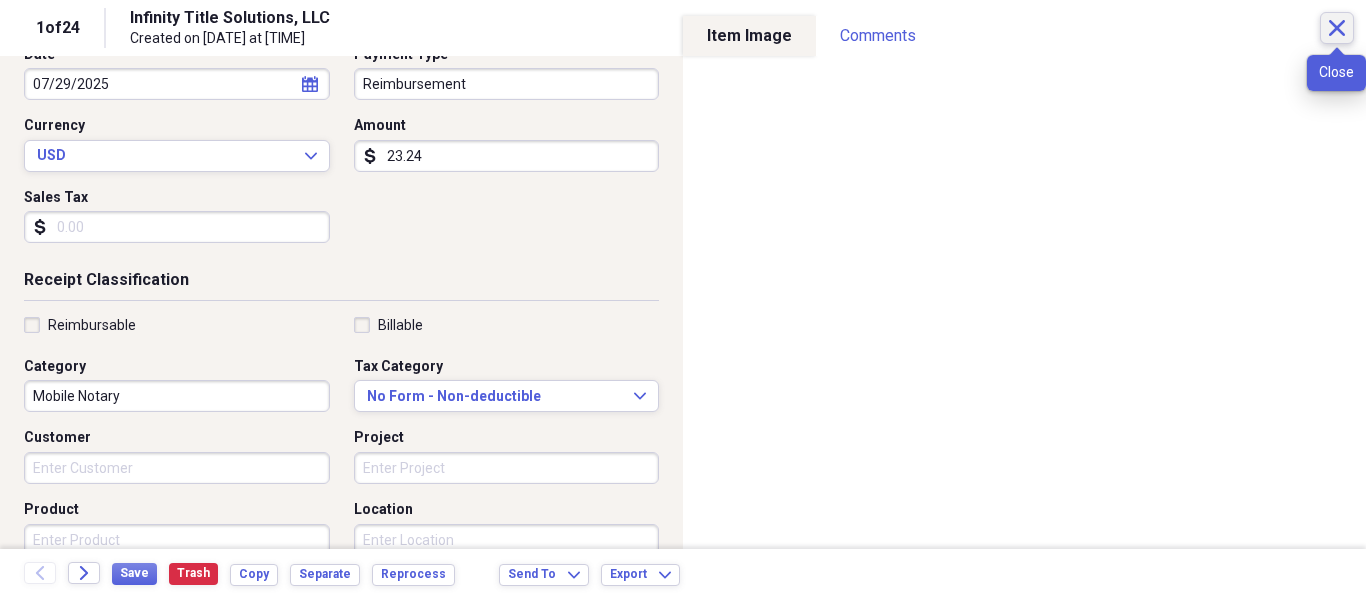 click 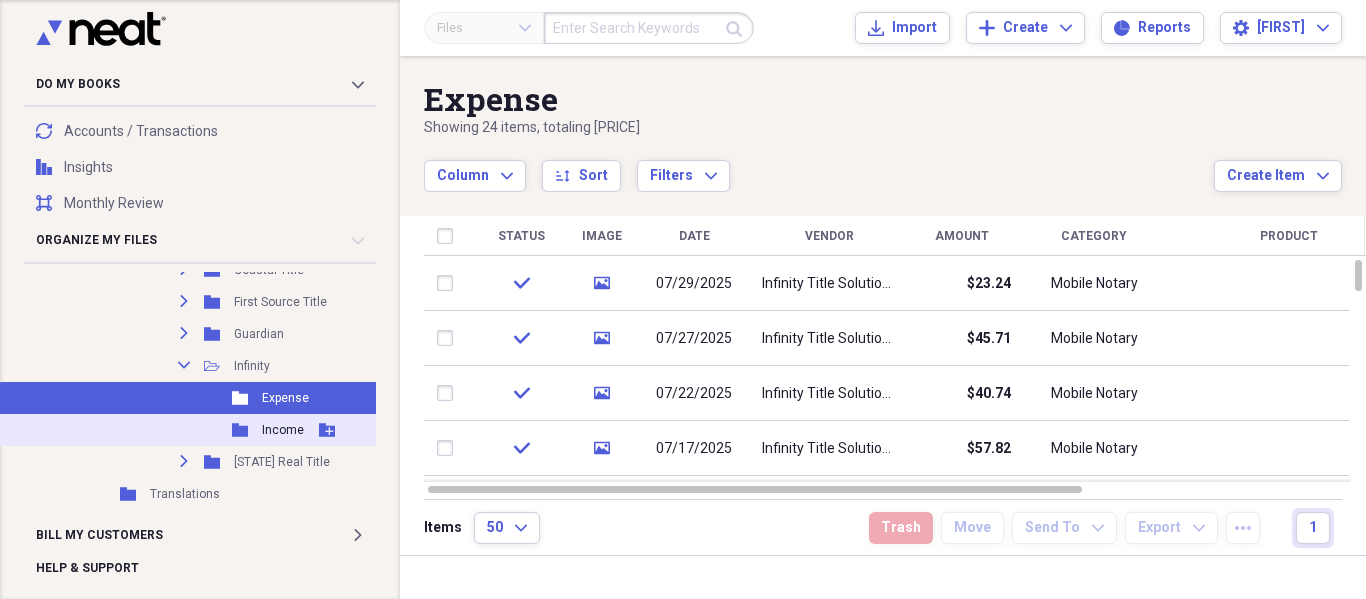 click on "Income" at bounding box center (283, 430) 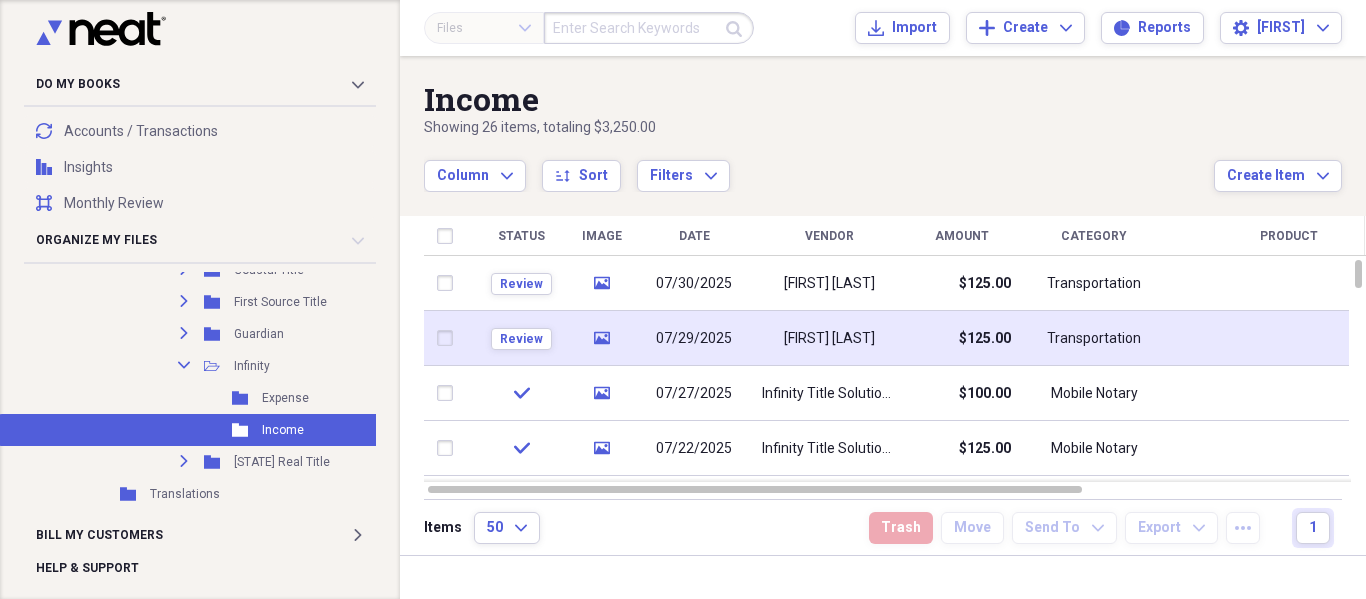 click on "07/29/2025" at bounding box center (694, 338) 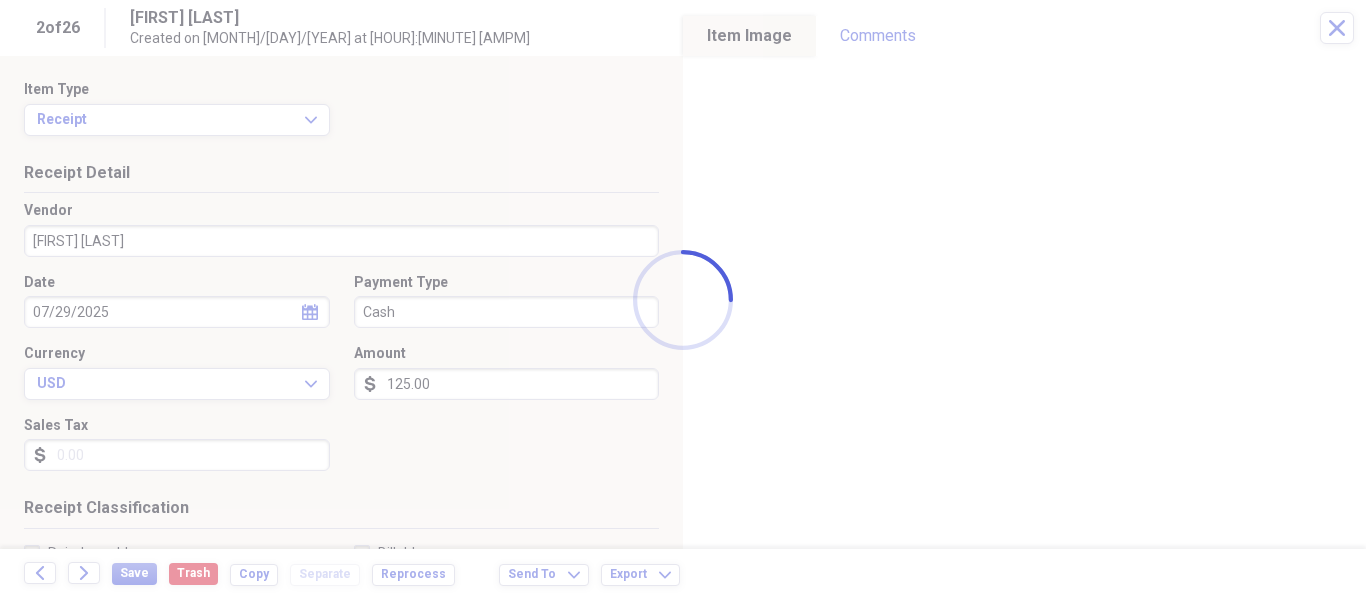click on "Collapse transactions Accounts / Transactions insights Insights reconciliation Monthly Review Organize My Files 2 Collapse Unfiled Needs Review 2 Unfiled All Files Unfiled Unfiled Unfiled Saved Reports Collapse My Cabinet My Cabinet Add Folder Collapse Open Folder Banking - Credit Scores Add Folder Collapse Open Folder GG Add Folder Folder Huntington Add Folder Folder PNC Add Folder Collapse Open Folder Paley Add Folder Folder 5/3 Add Folder Folder AmEx Add Folder Folder Bank of America Add Folder Folder Chase - J.P. Morgan Add Folder Folder Citizens Add Folder Folder Credit Scores Add Folder Folder Discover Add Folder Folder Huntington Add Folder Folder Key Add Folder Folder Northwest Bank Add Folder Expand Folder PNC Add Folder Folder Wells Fargo Add Folder Expand Folder Election Official Add Folder Expand Folder Health Add Folder Expand Folder Insurance Add Folder Expand Folder Job Search Add Folder Expand Folder Legal Add Folder Expand Folder Music Projects Add Folder Expand Folder Nerek Group" at bounding box center (683, 299) 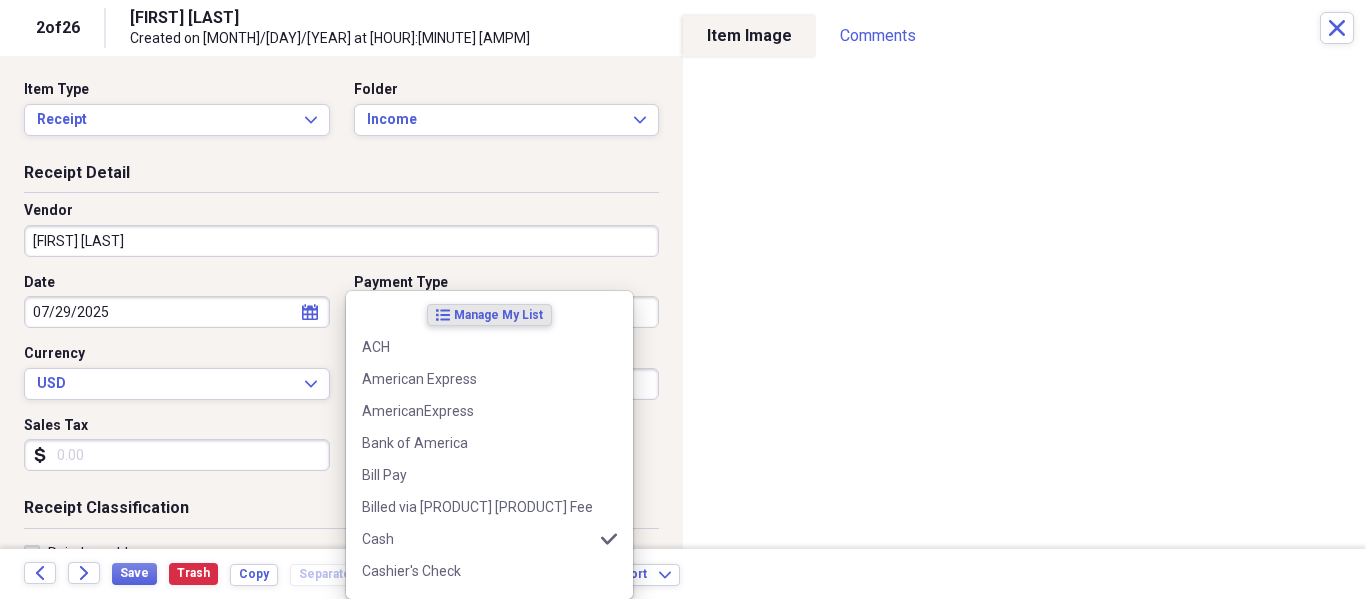 click on "Do My Books Collapse transactions Accounts / Transactions insights Insights reconciliation Monthly Review Organize My Files 1 Collapse Unfiled Needs Review 1 Unfiled All Files Unfiled Unfiled Unfiled Saved Reports Collapse My Cabinet My Cabinet Add Folder Collapse Open Folder Banking - Credit Scores Add Folder Collapse Open Folder GG Add Folder Folder Huntington Add Folder Folder PNC Add Folder Collapse Open Folder Paley Add Folder Folder 5/3 Add Folder Folder AmEx Add Folder Folder Bank of America Add Folder Folder Chase - J.P. Morgan Add Folder Folder Citizens Add Folder Folder Credit Scores Add Folder Folder Discover Add Folder Folder Huntington Add Folder Folder Key Add Folder Folder Northwest Bank Add Folder Expand Folder PNC Add Folder Folder Wells Fargo Add Folder Expand Folder Election Official Add Folder Expand Folder Health Add Folder Expand Folder Insurance Add Folder Expand Folder Job Search Add Folder Expand Folder Legal Add Folder Expand Folder Music Projects Add Folder Expand Folder Nerek Group" at bounding box center [683, 299] 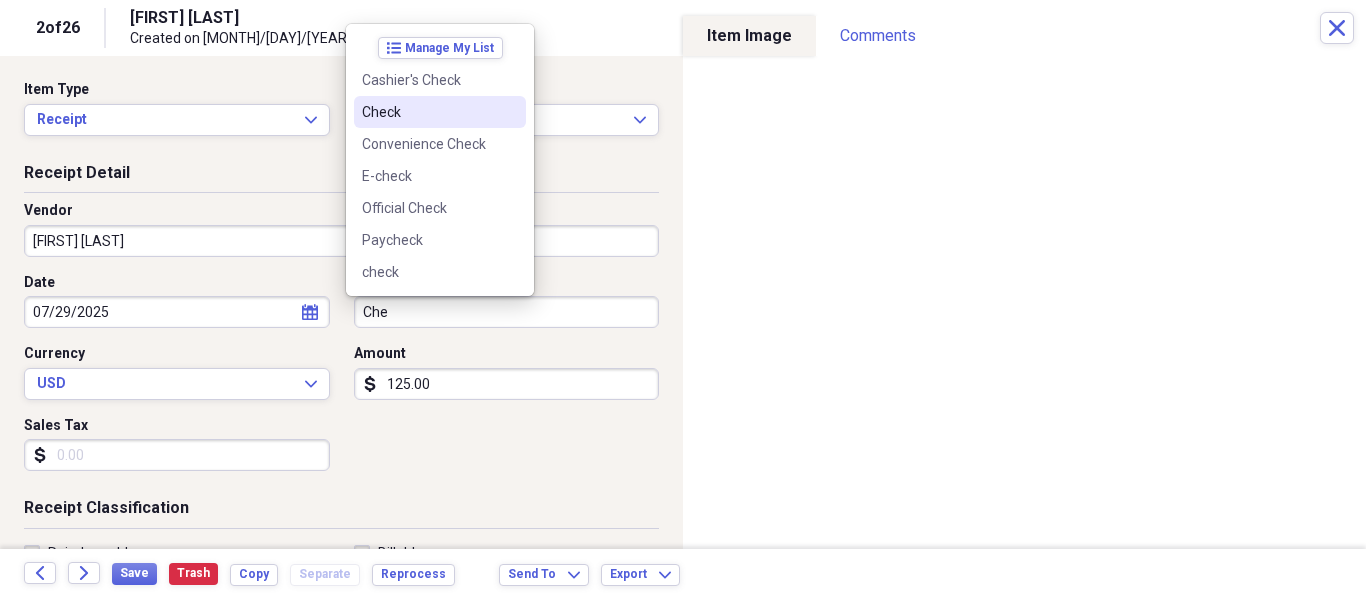 click on "Check" at bounding box center (440, 112) 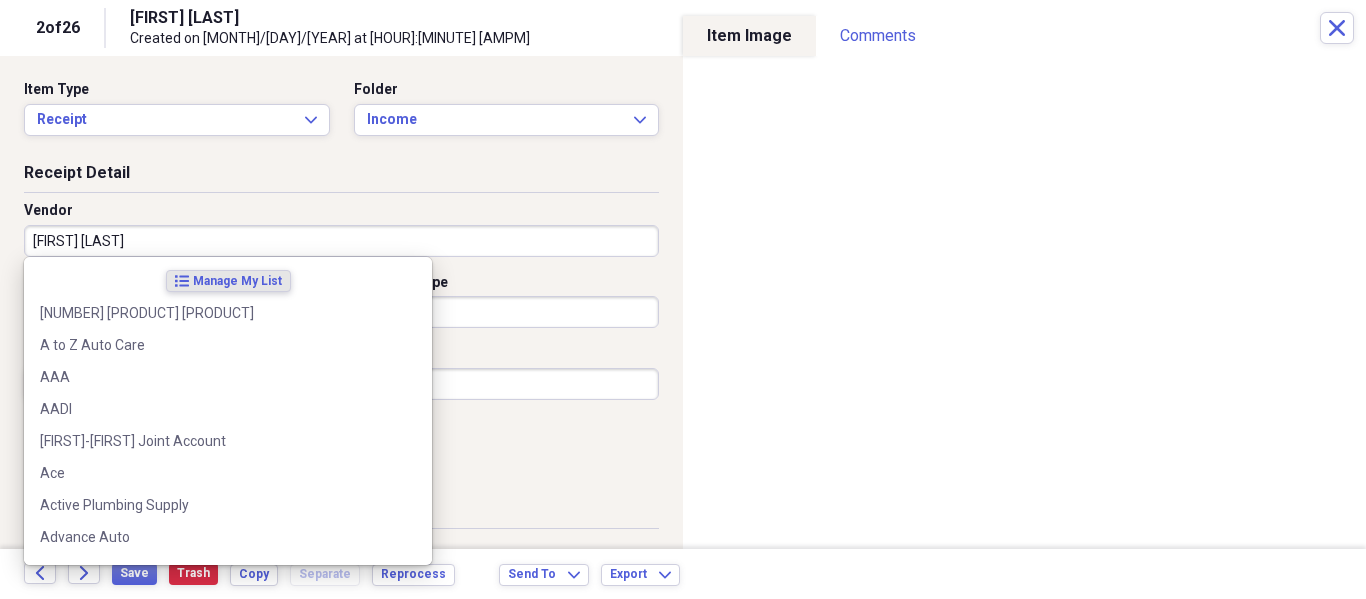 click on "[FIRST] [LAST]" at bounding box center (341, 241) 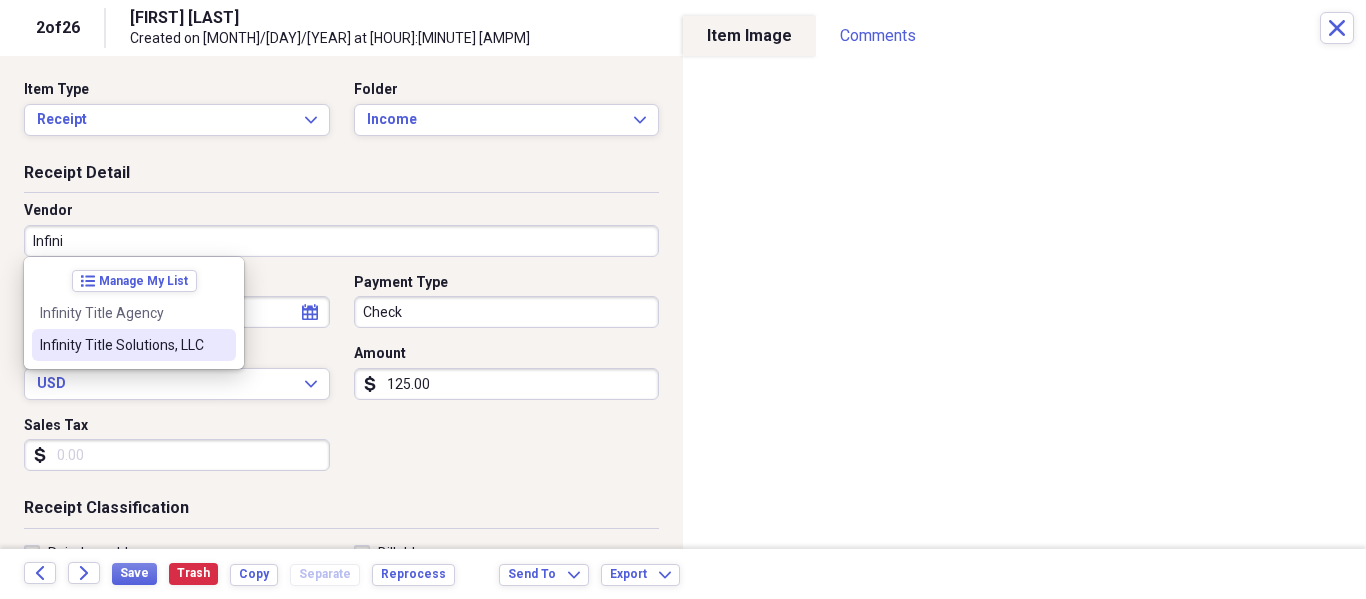 click on "Infinity Title Solutions, LLC" at bounding box center (122, 345) 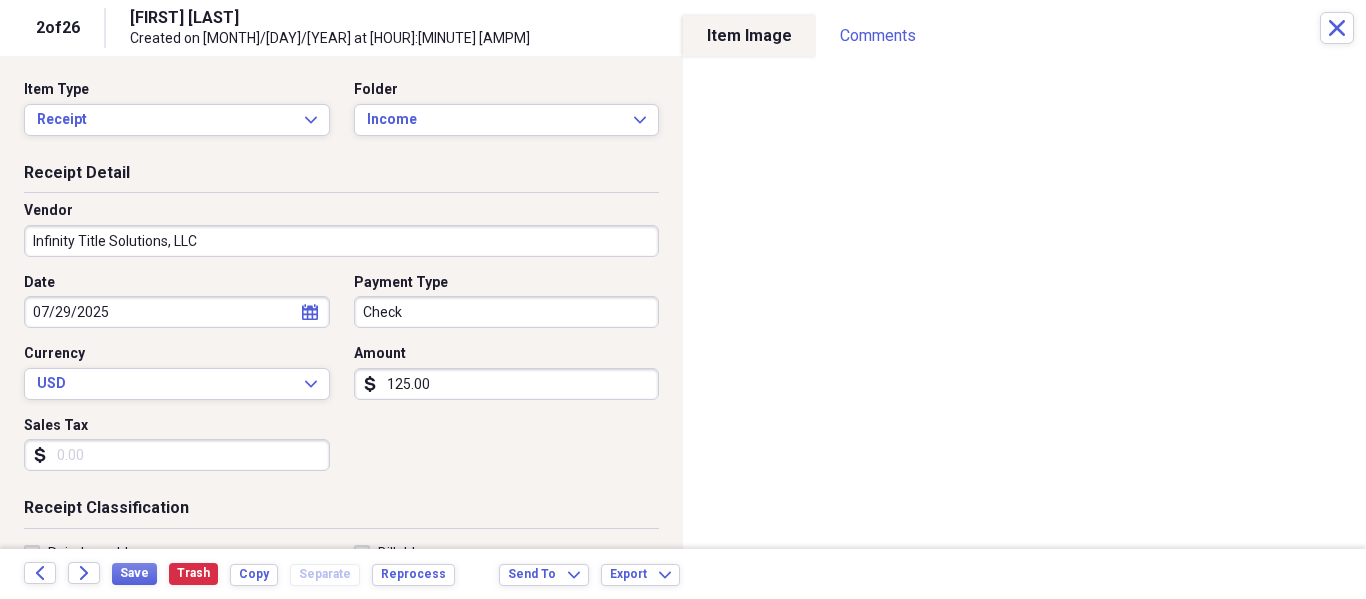 type on "Mobile Notary" 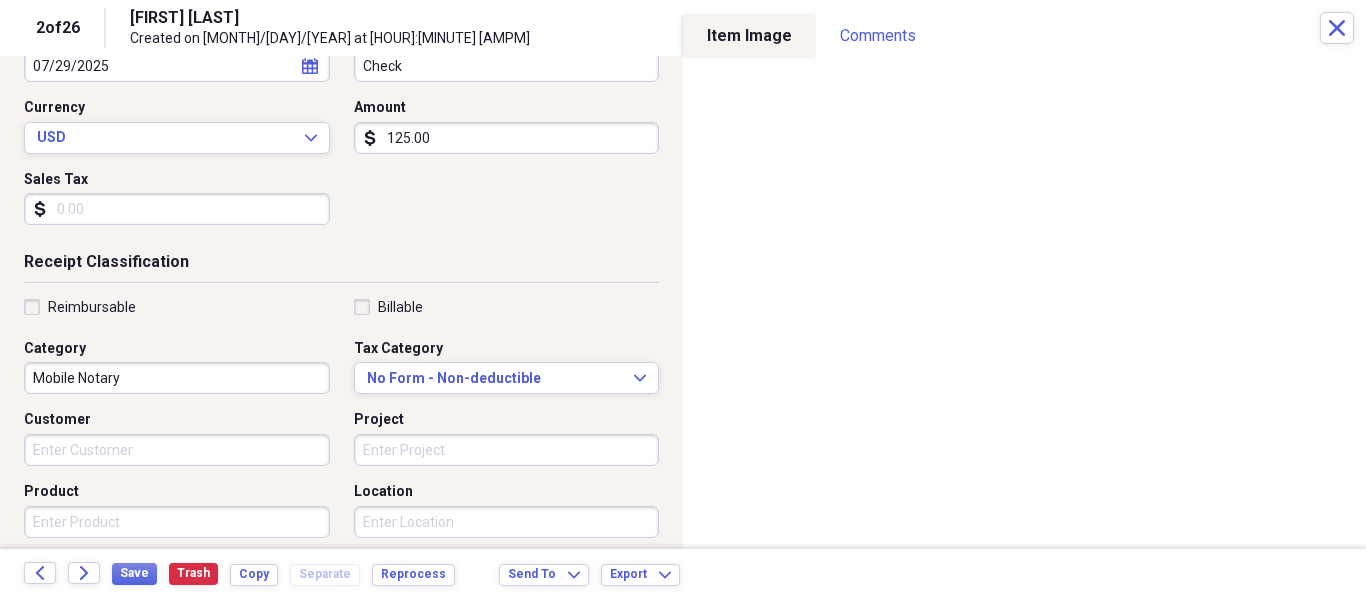 scroll, scrollTop: 262, scrollLeft: 0, axis: vertical 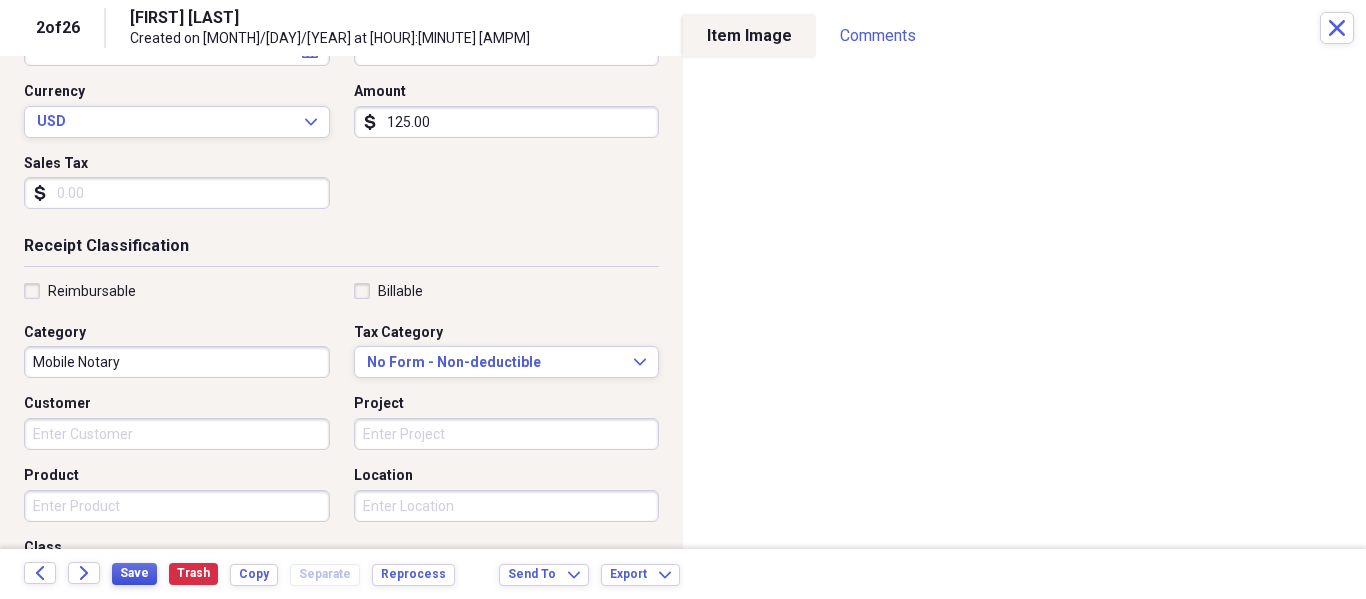click on "Save" at bounding box center [134, 573] 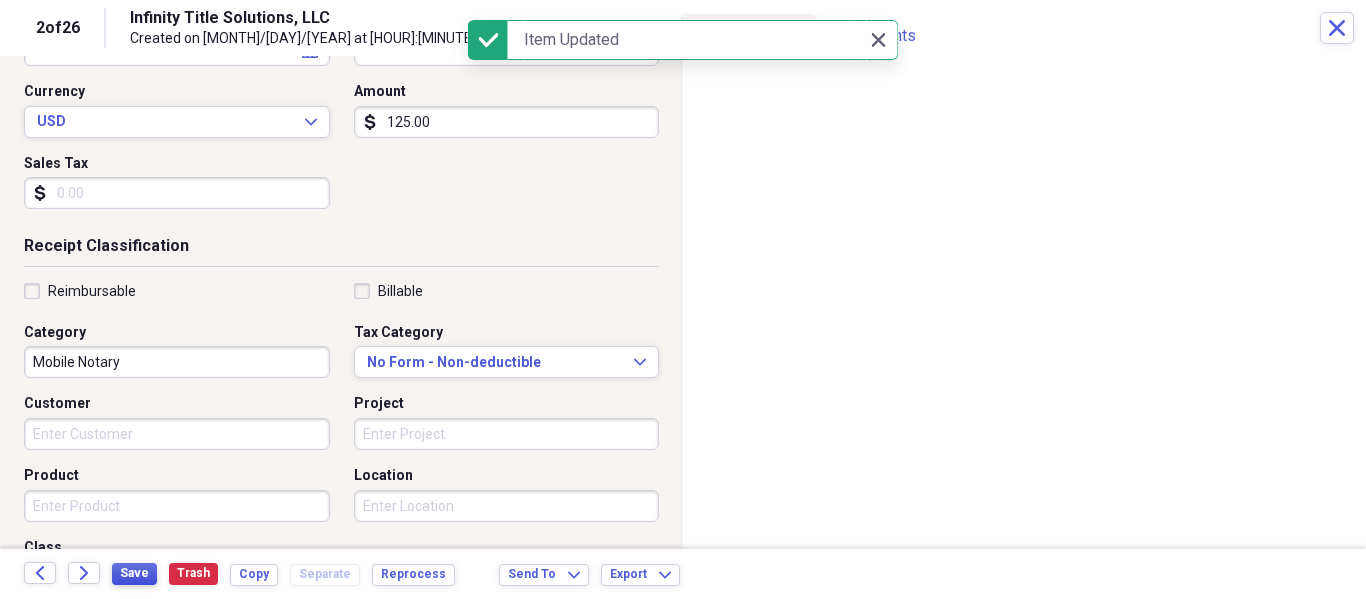 click on "Save" at bounding box center [134, 573] 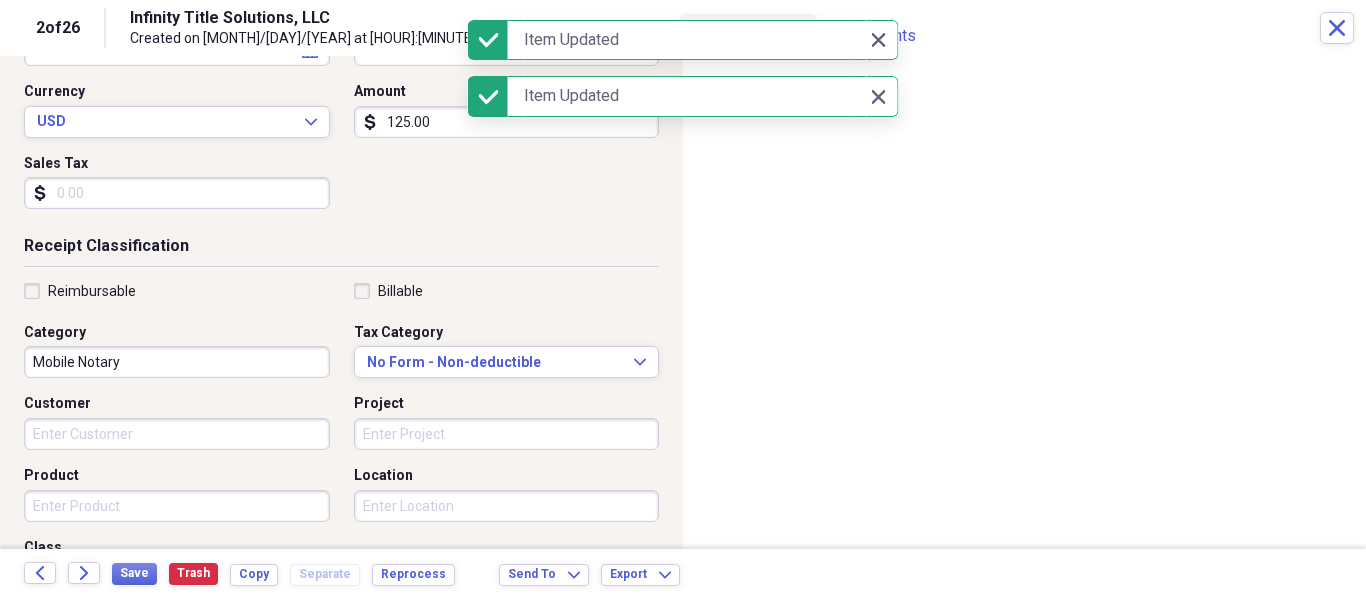 click on "Reimbursable Billable Category Mobile Notary Tax Category No Form - Non-deductible Expand Customer Project Product Location Class" at bounding box center (341, 442) 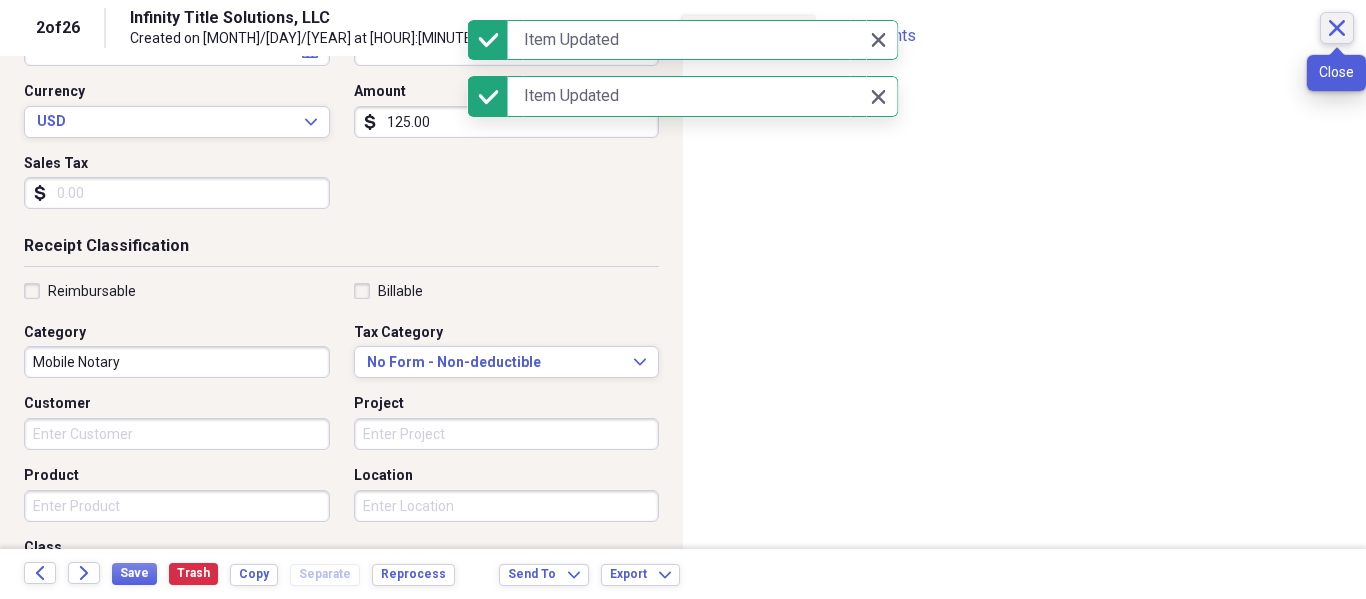 click on "Close" at bounding box center (1337, 28) 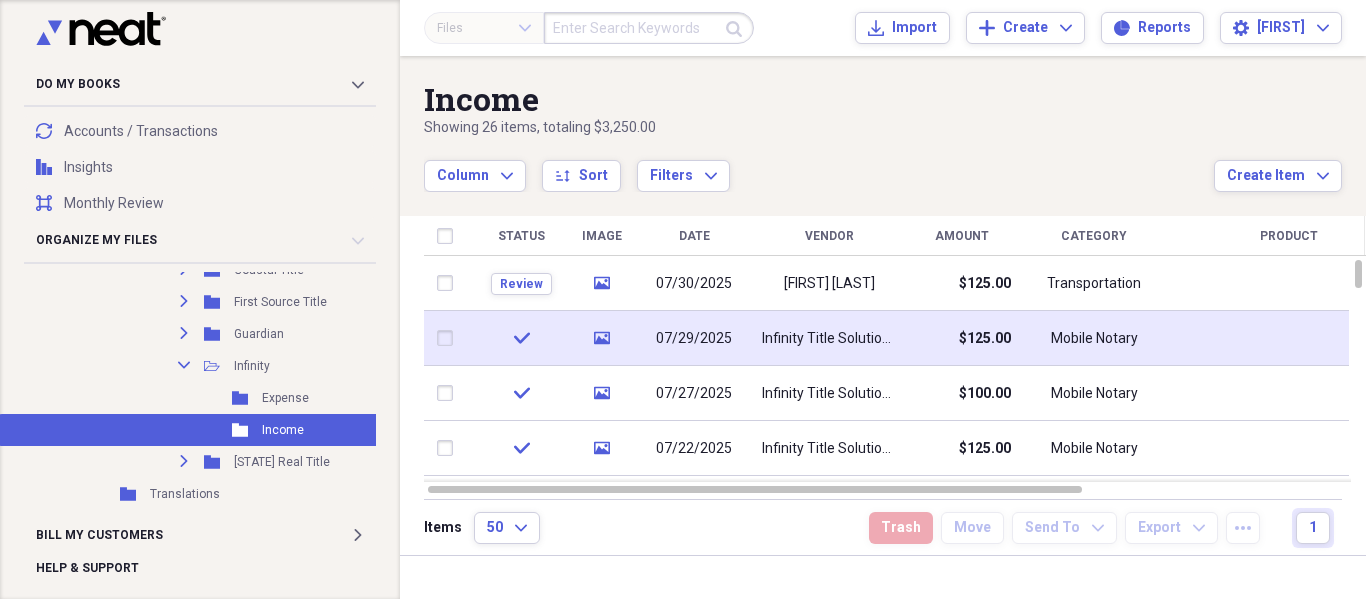 click at bounding box center [449, 338] 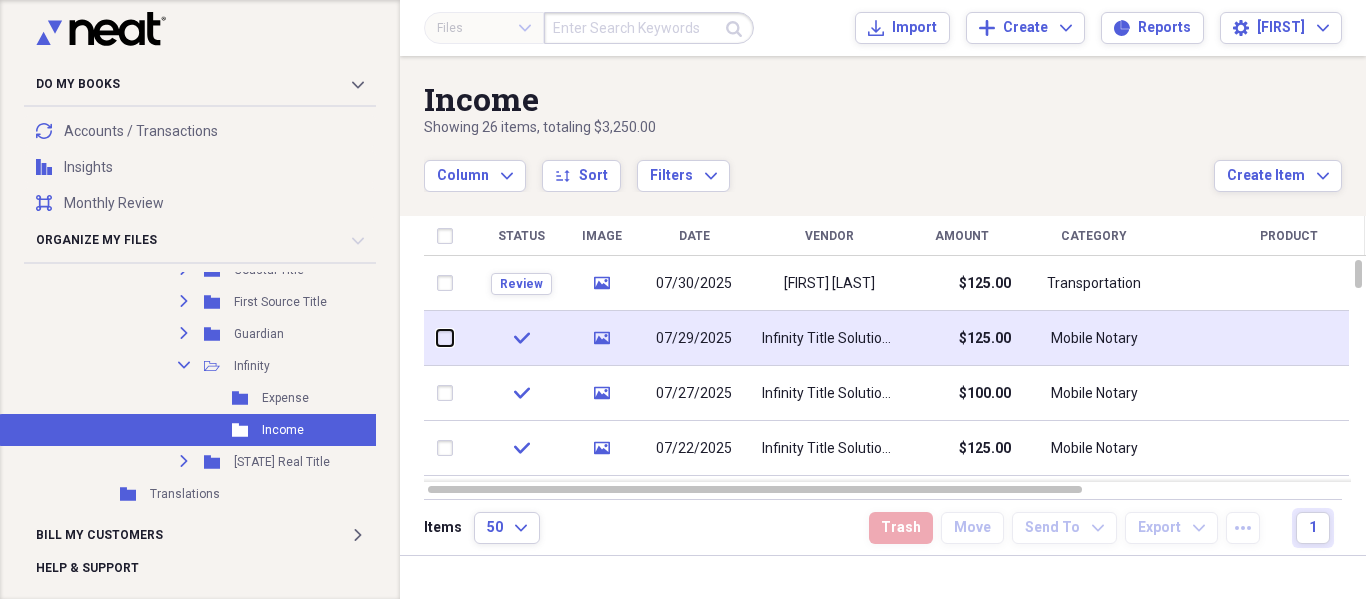 click at bounding box center (437, 338) 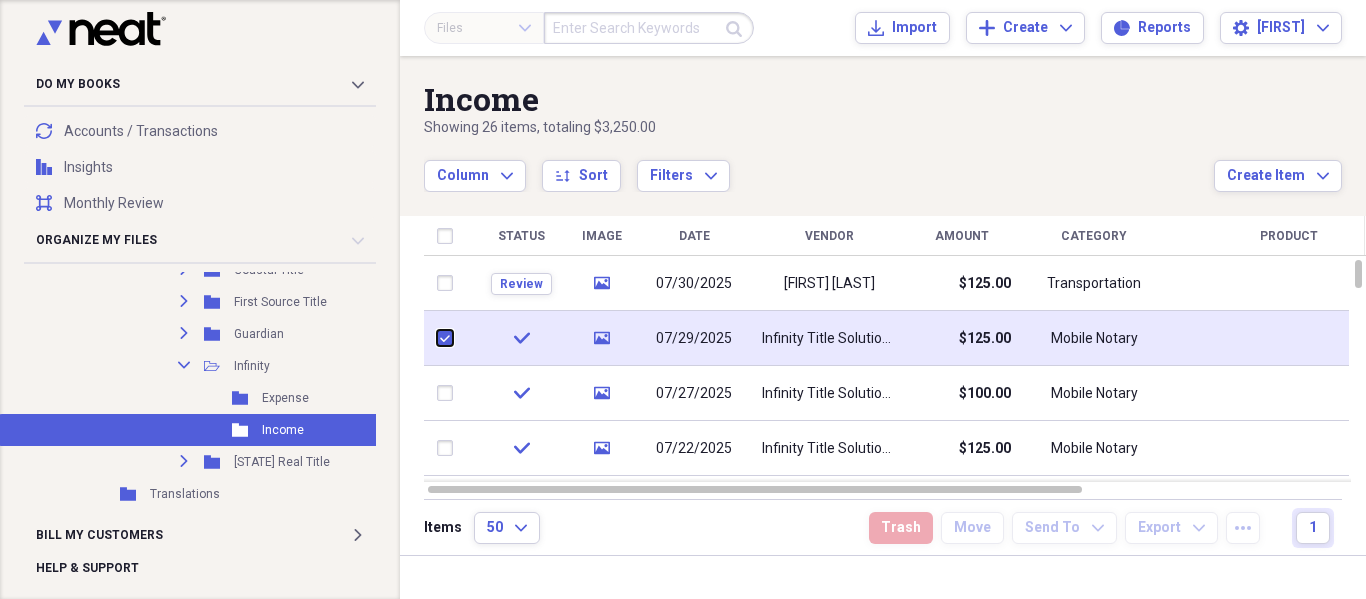 checkbox on "true" 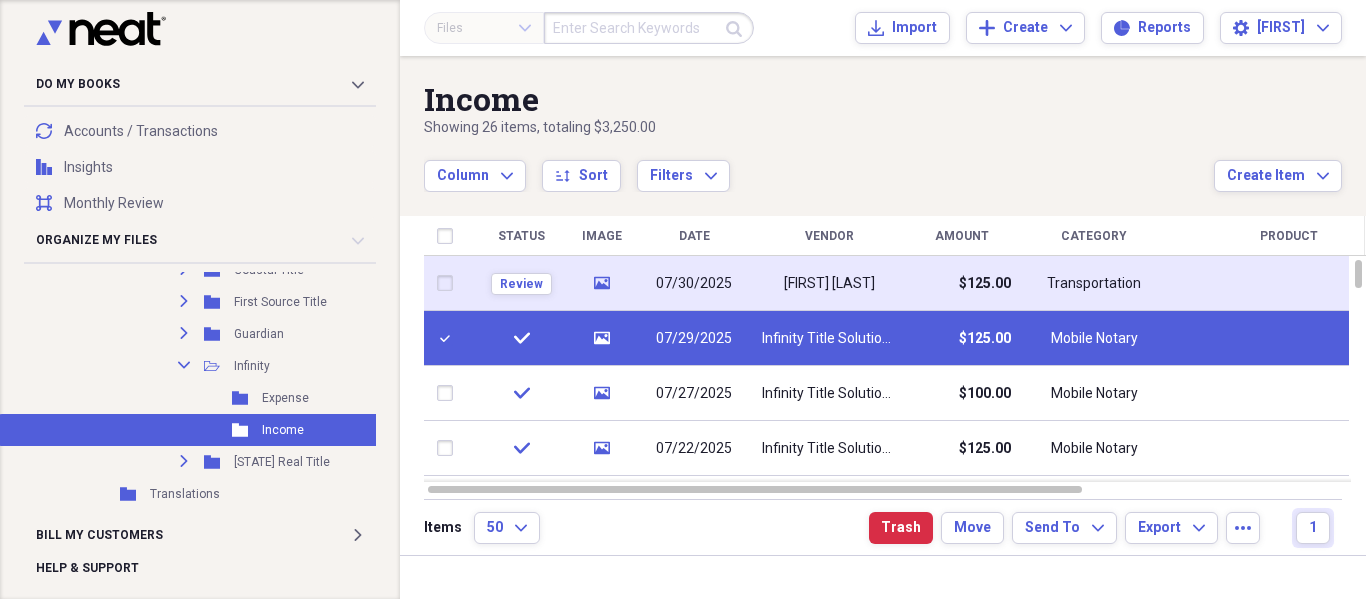click at bounding box center (449, 283) 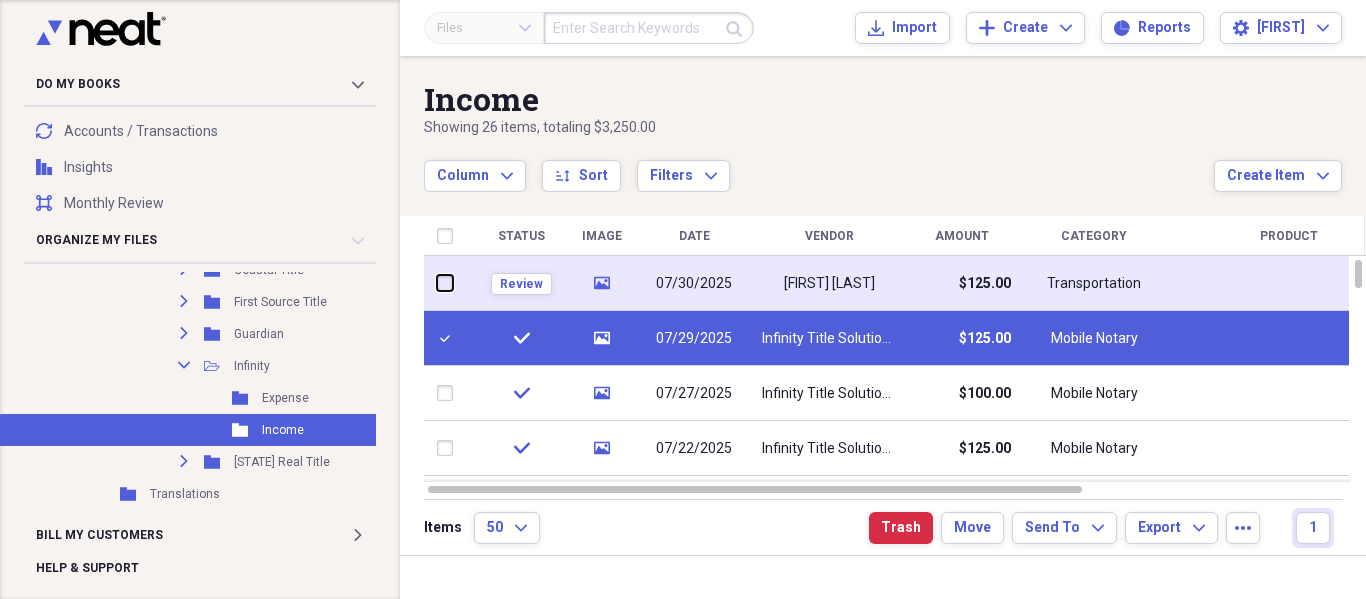 click at bounding box center (437, 283) 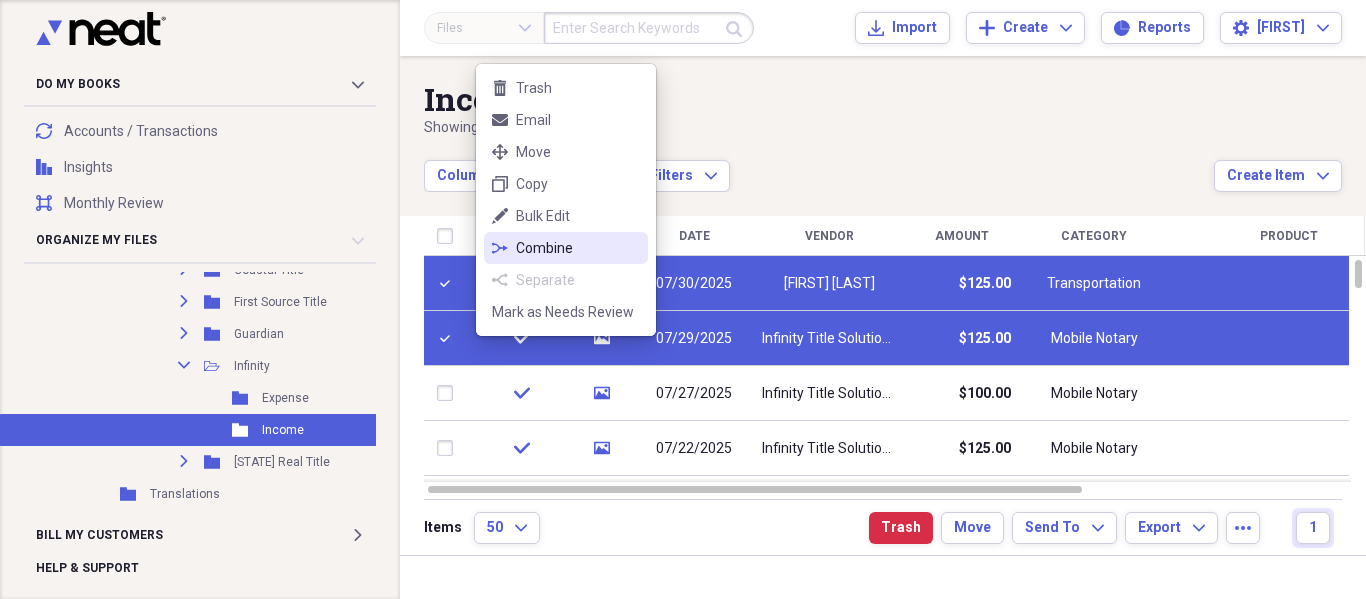 click on "Combine" at bounding box center (578, 248) 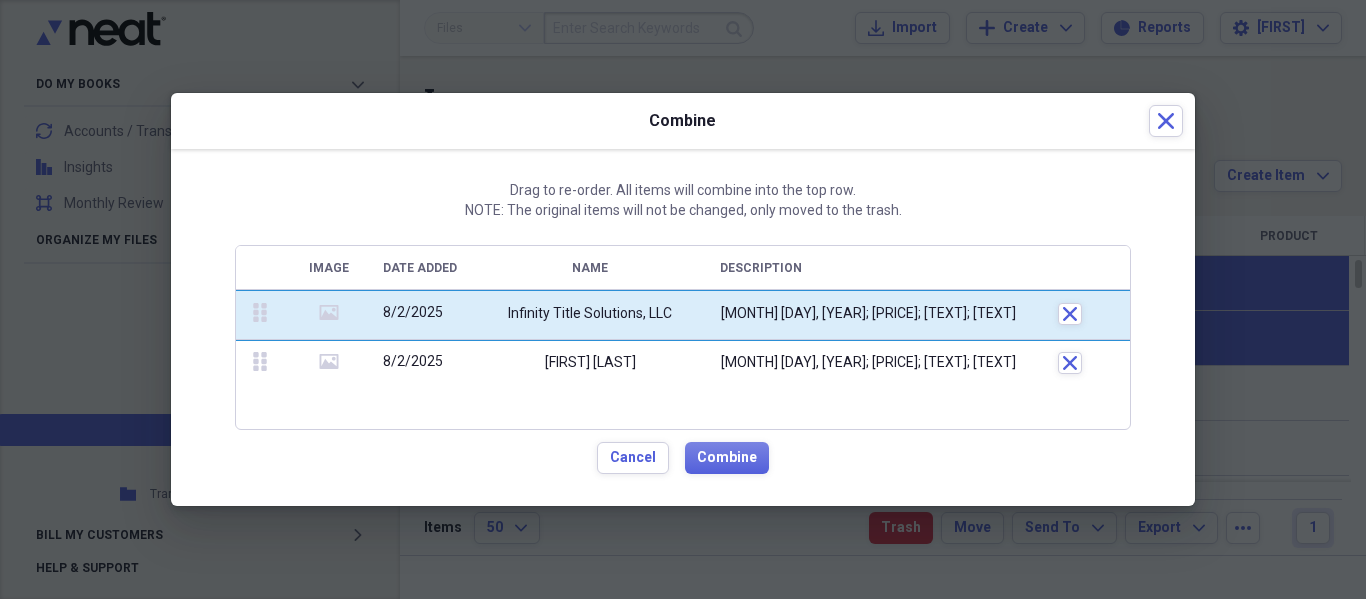 drag, startPoint x: 257, startPoint y: 364, endPoint x: 247, endPoint y: 306, distance: 58.855755 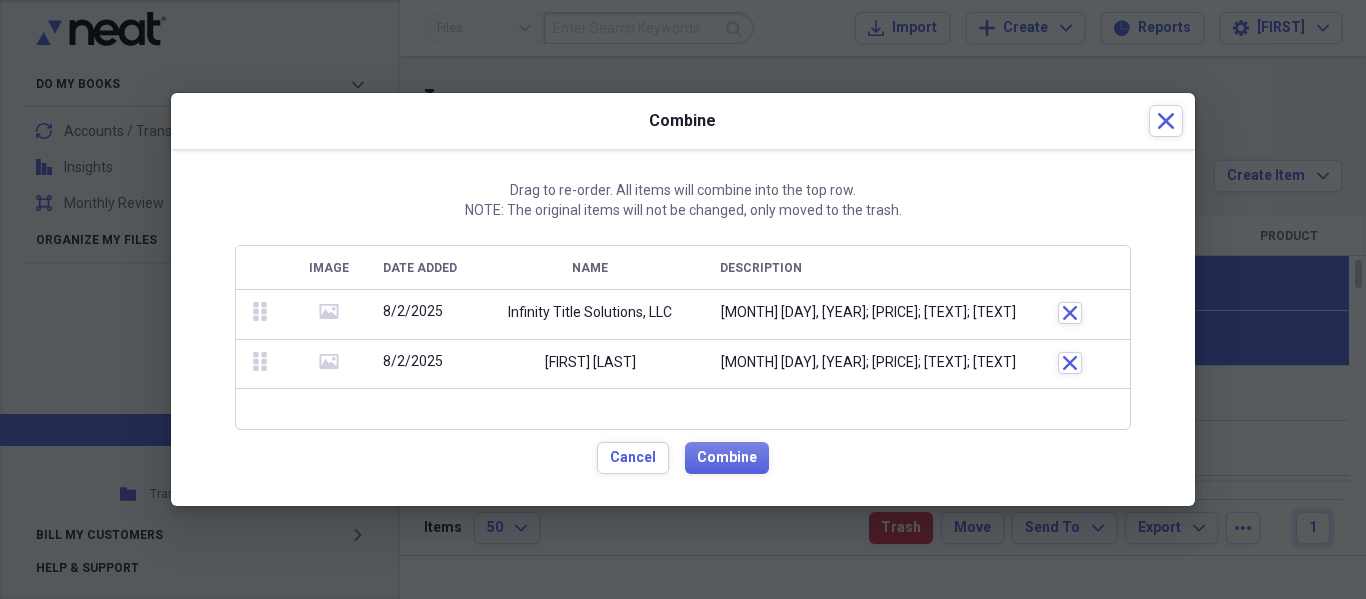 click on "[FIRST] [LAST]" at bounding box center (590, 365) 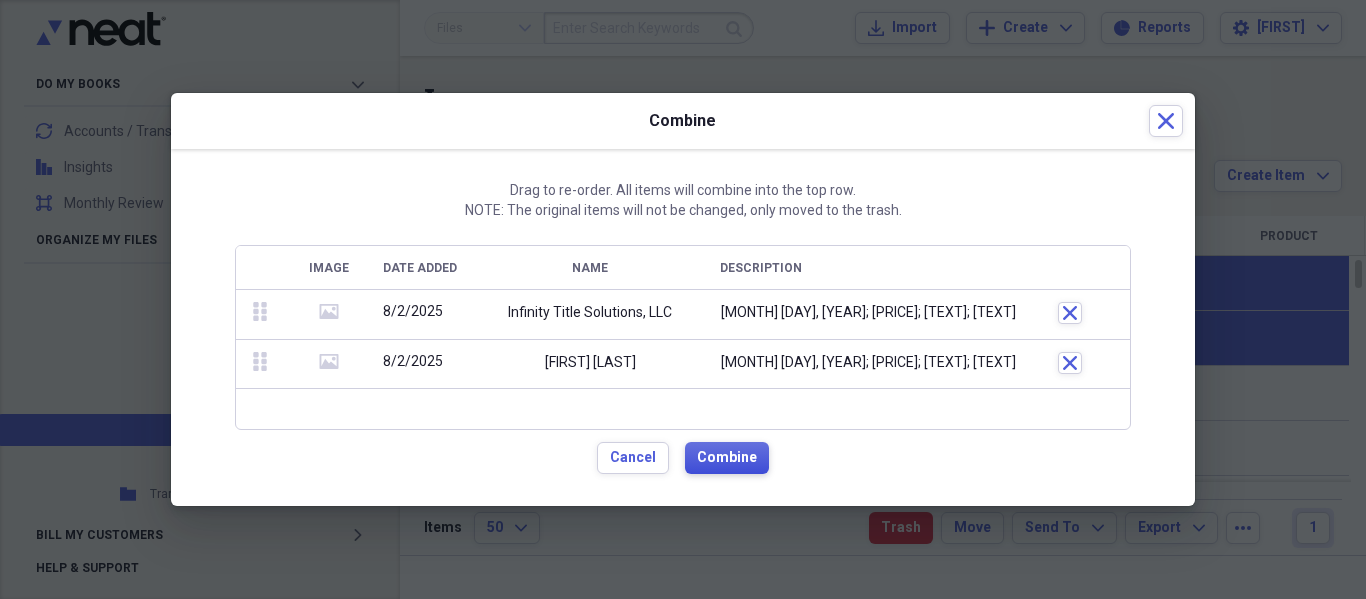 click on "Combine" at bounding box center [727, 458] 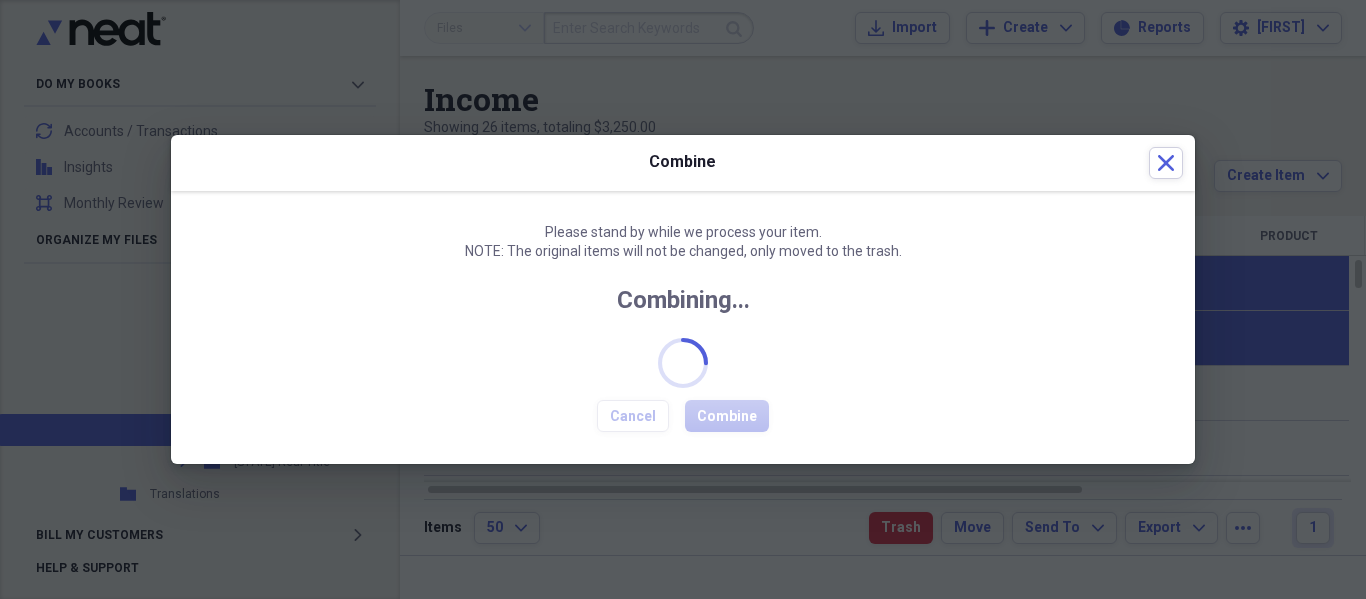 checkbox on "false" 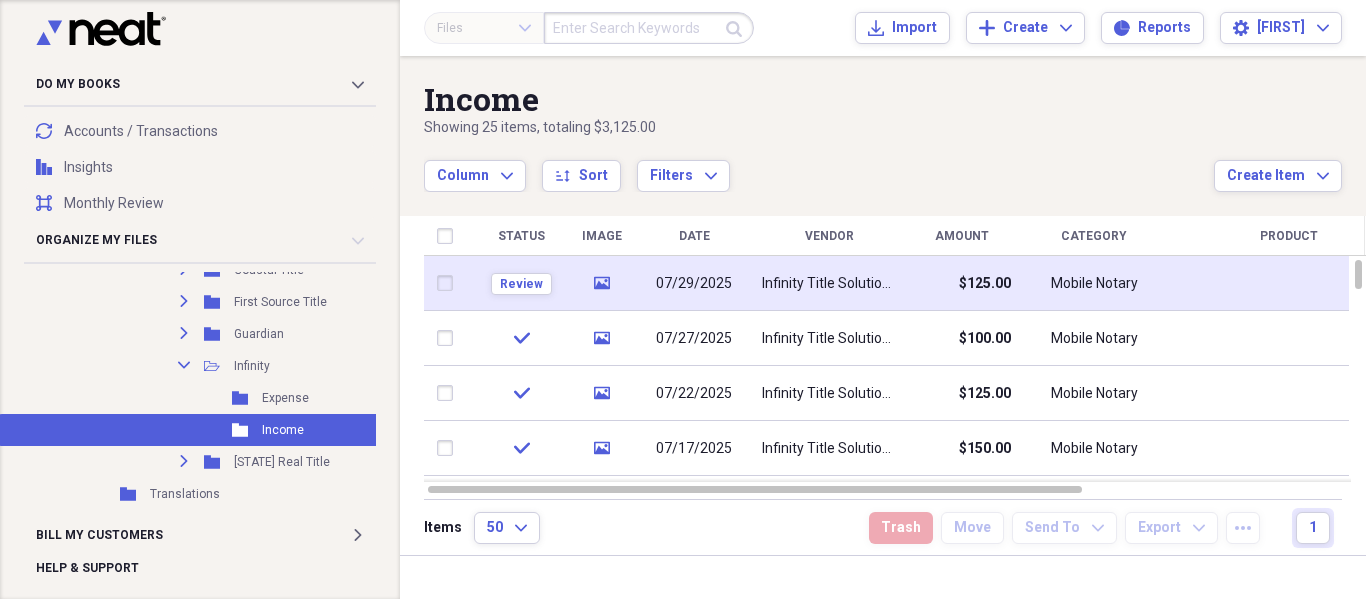 click on "07/29/2025" at bounding box center [694, 284] 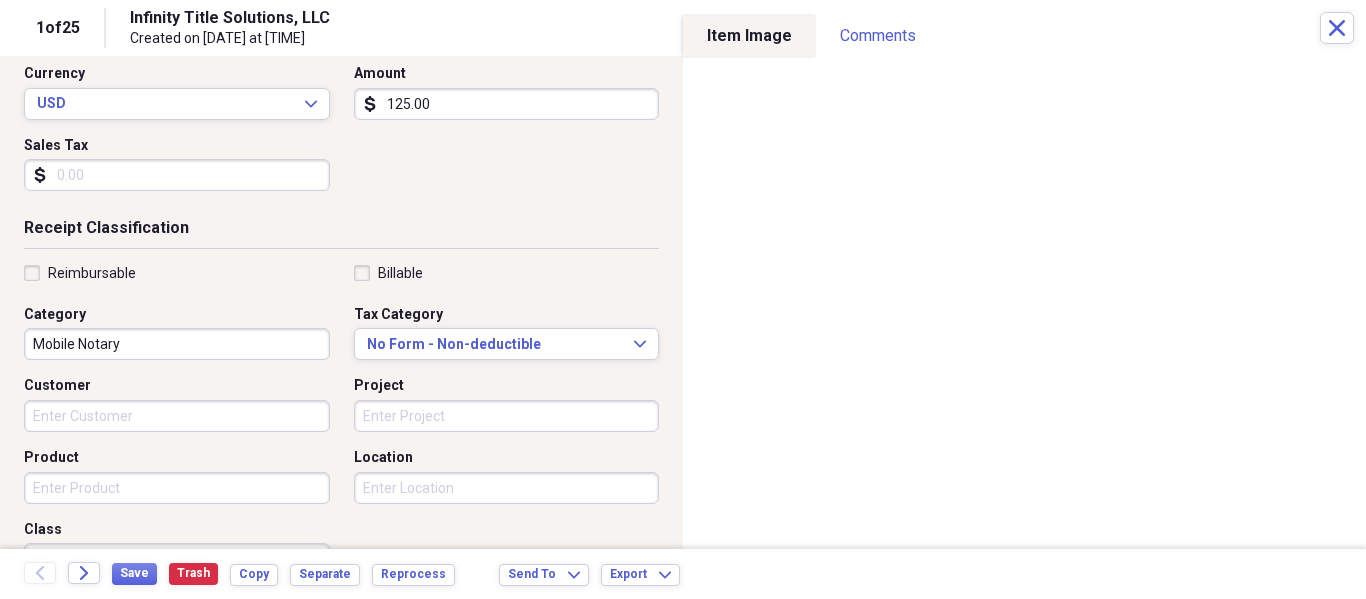 scroll, scrollTop: 282, scrollLeft: 0, axis: vertical 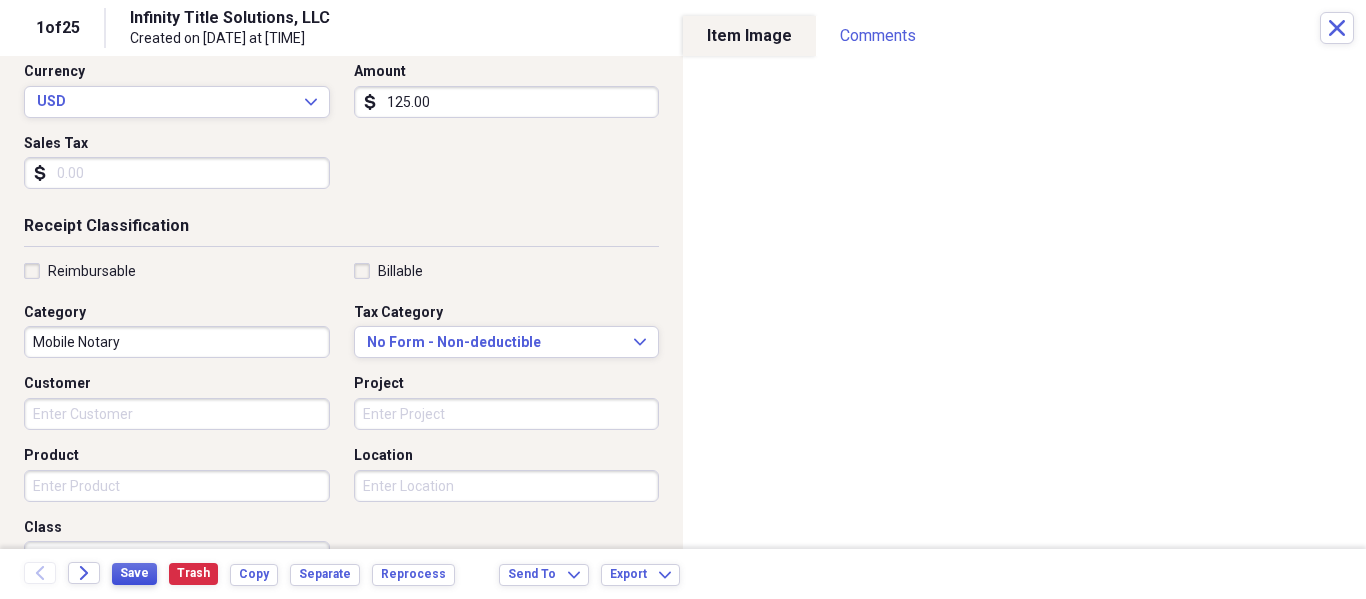 click on "Save" at bounding box center (134, 573) 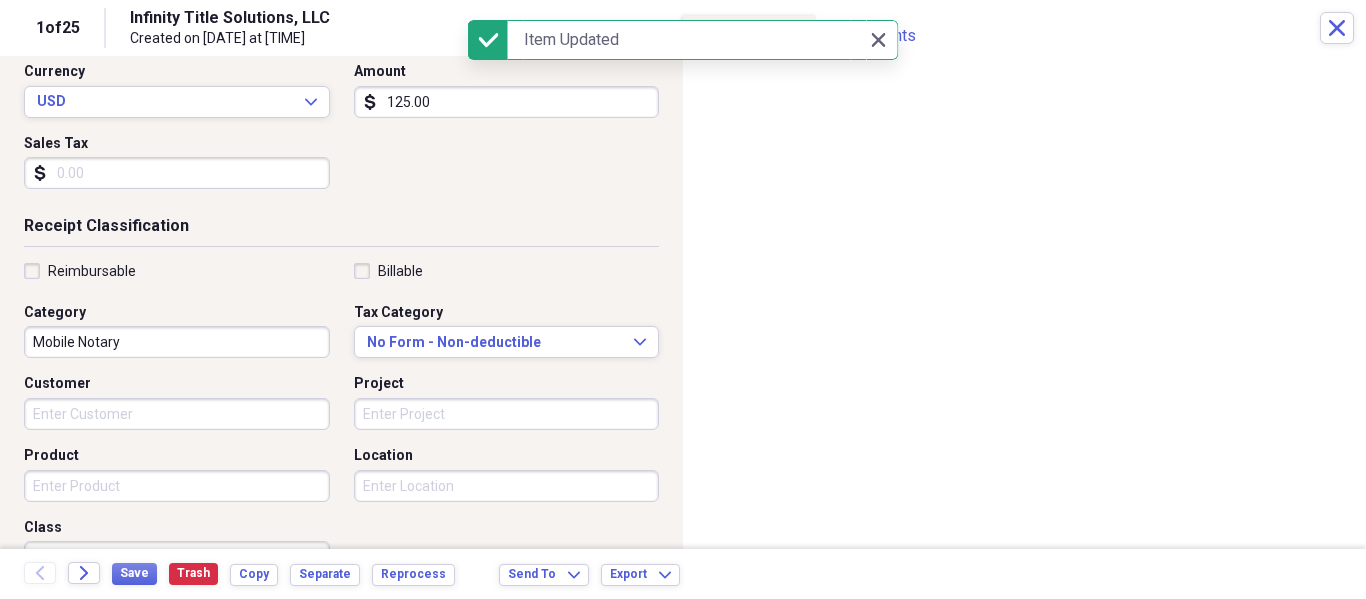 click on "Close Close" at bounding box center (883, 40) 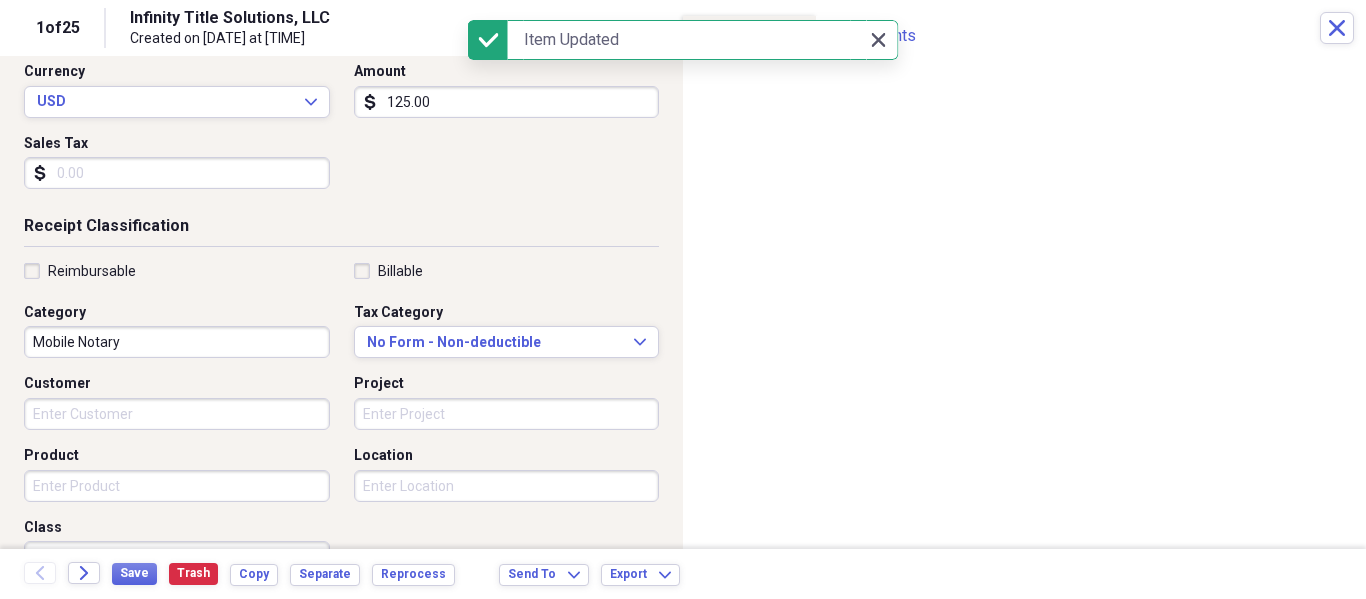 click on "Close" 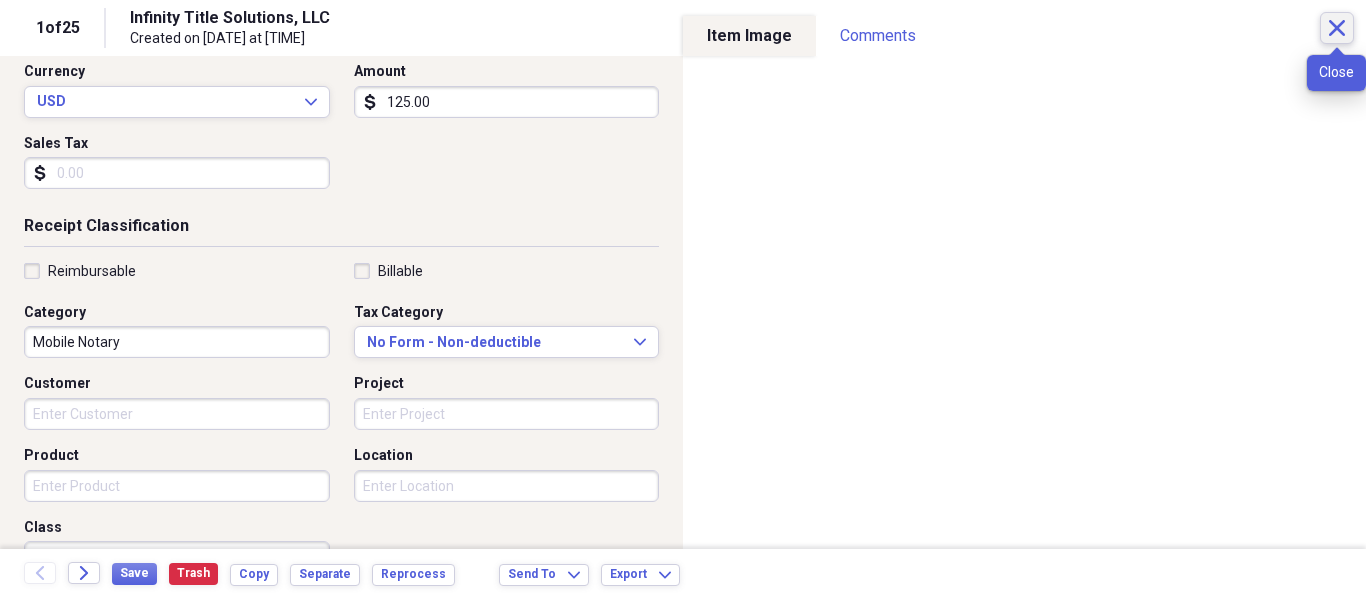 click 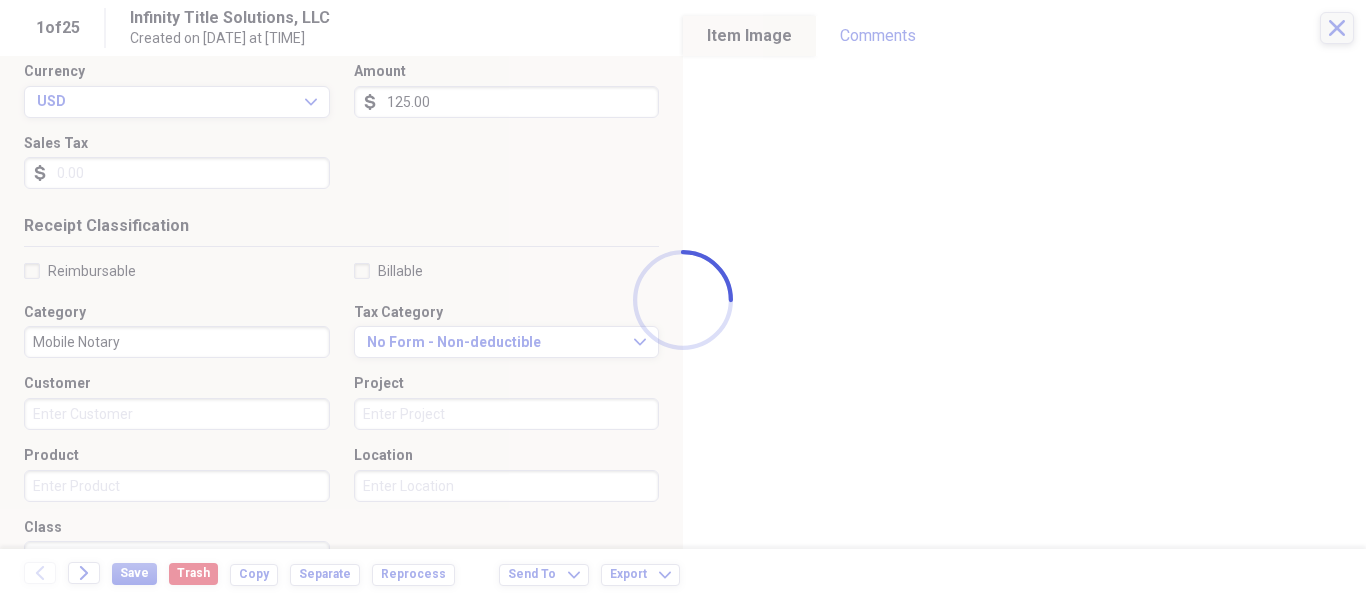 click on "Do My Books Collapse transactions Accounts / Transactions insights Insights reconciliation Monthly Review Organize My Files Collapse Unfiled Needs Review Unfiled All Files Unfiled Unfiled Unfiled Saved Reports Collapse My Cabinet My Cabinet Add Folder Collapse Open Folder Banking - Credit Scores Add Folder Collapse Open Folder GG Add Folder Folder Huntington Add Folder Folder PNC Add Folder Collapse Open Folder Paley Add Folder Folder 5/3 Add Folder Folder AmEx Add Folder Folder Bank of America Add Folder Folder Chase - J.P. Morgan Add Folder Folder Citizens Add Folder Folder Credit Scores Add Folder Folder Discover Add Folder Folder Huntington Add Folder Folder Key Add Folder Folder Northwest Bank Add Folder Expand Folder PNC Add Folder Folder Wells Fargo Add Folder Expand Folder Election Official Add Folder Expand Folder Health Add Folder Expand Folder Insurance Add Folder Expand Folder Job Search Add Folder Expand Folder Legal Add Folder Expand Folder Music Projects Add Folder Expand Folder Nerek Group" at bounding box center [683, 299] 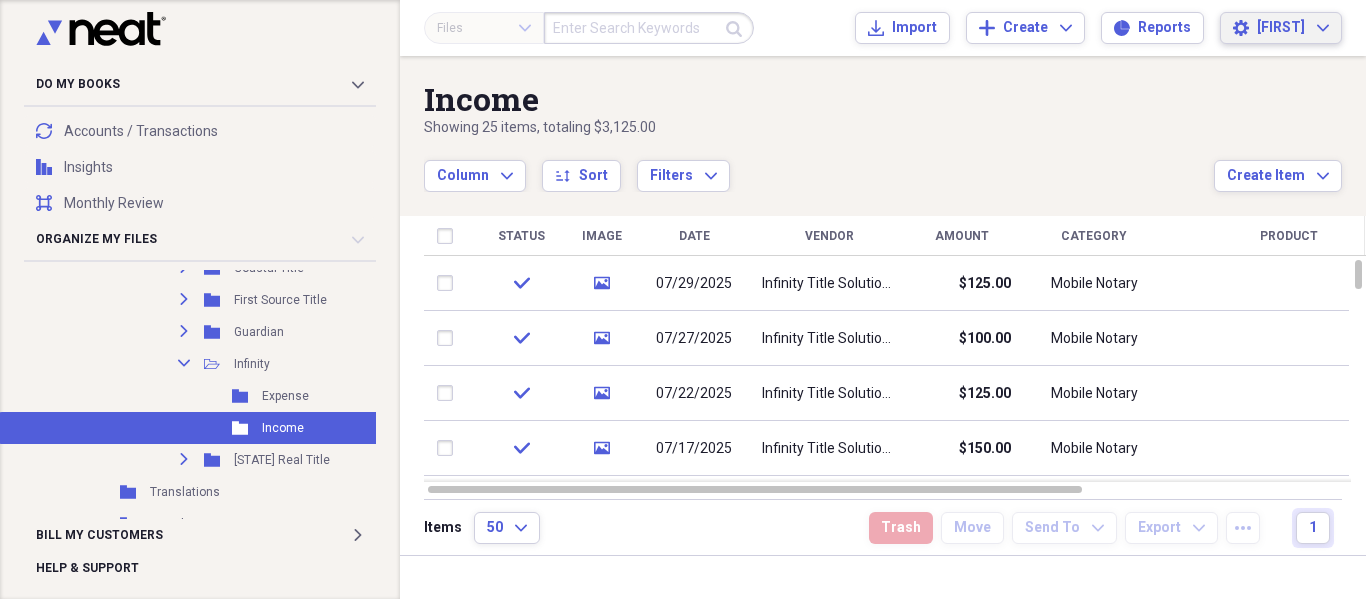 click on "Expand" 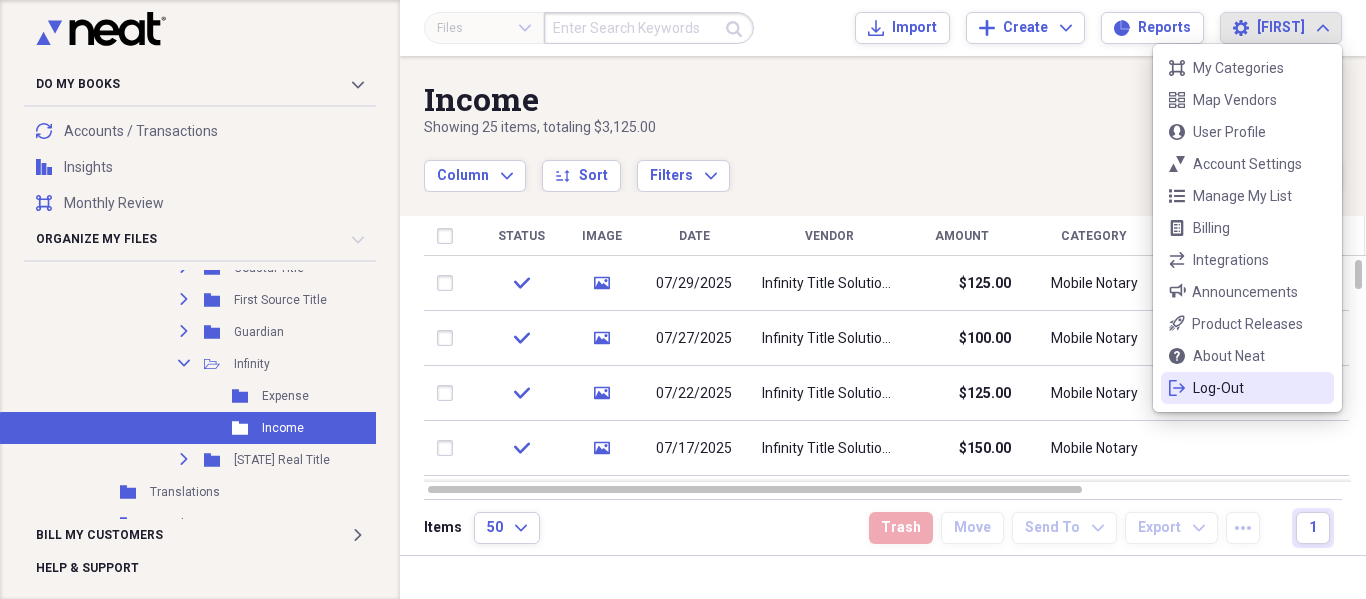 click on "Log-Out" at bounding box center (1247, 388) 